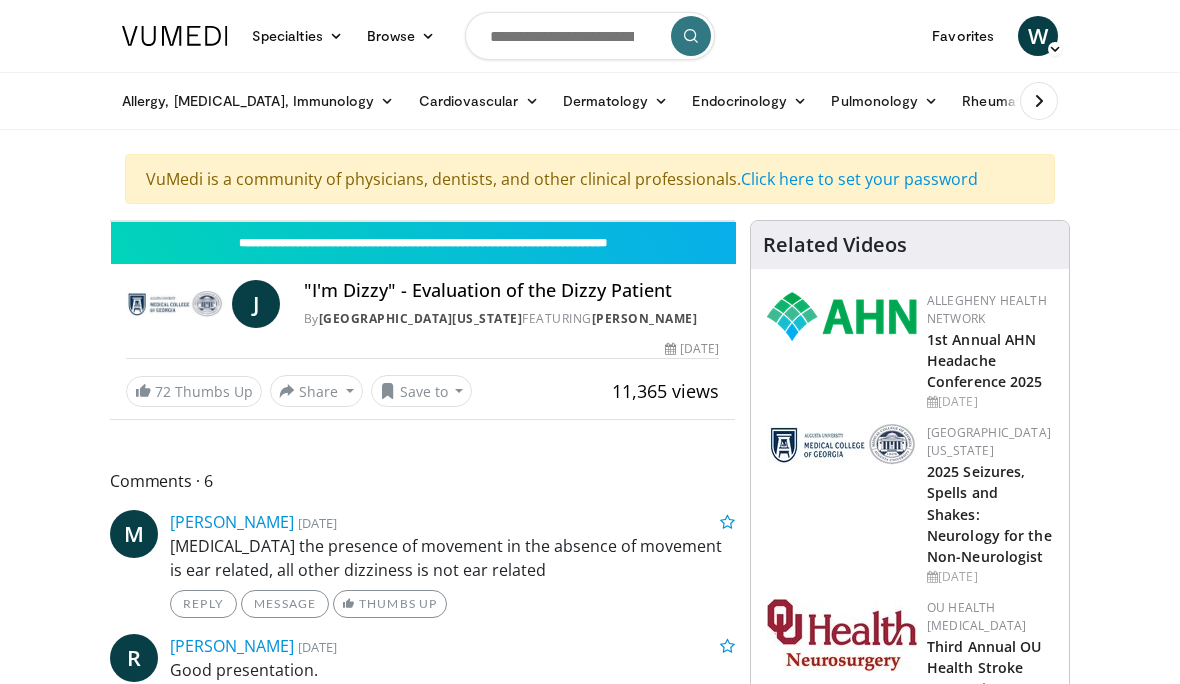 scroll, scrollTop: 0, scrollLeft: 0, axis: both 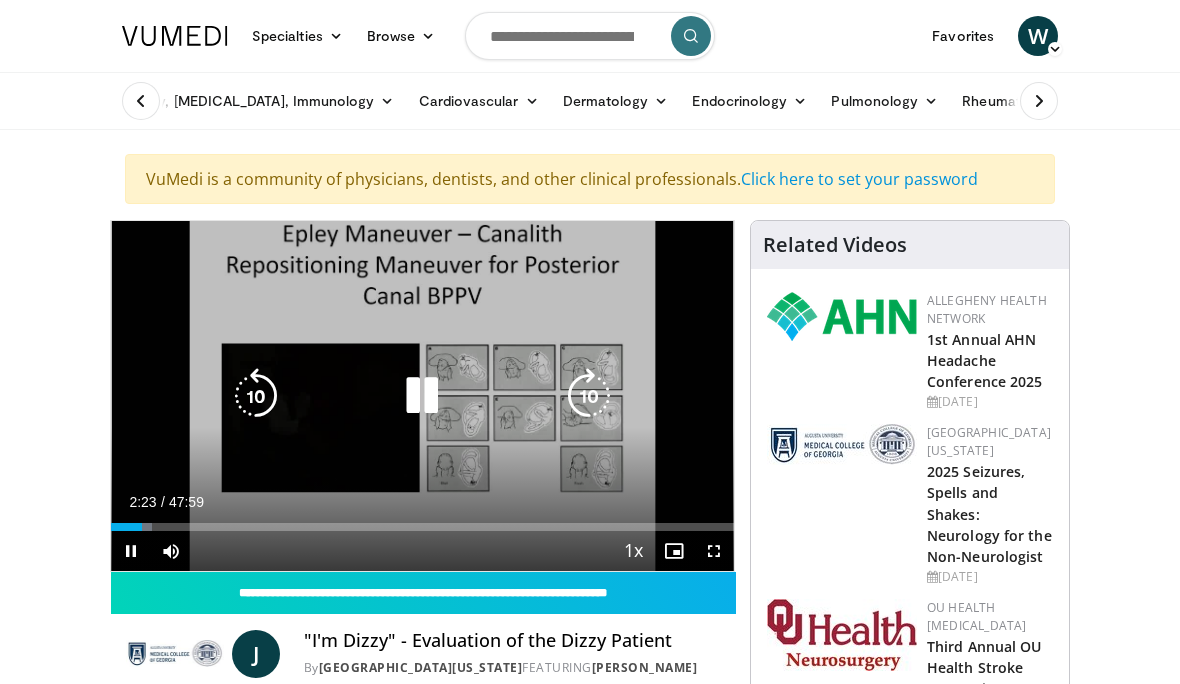 click at bounding box center [422, 396] 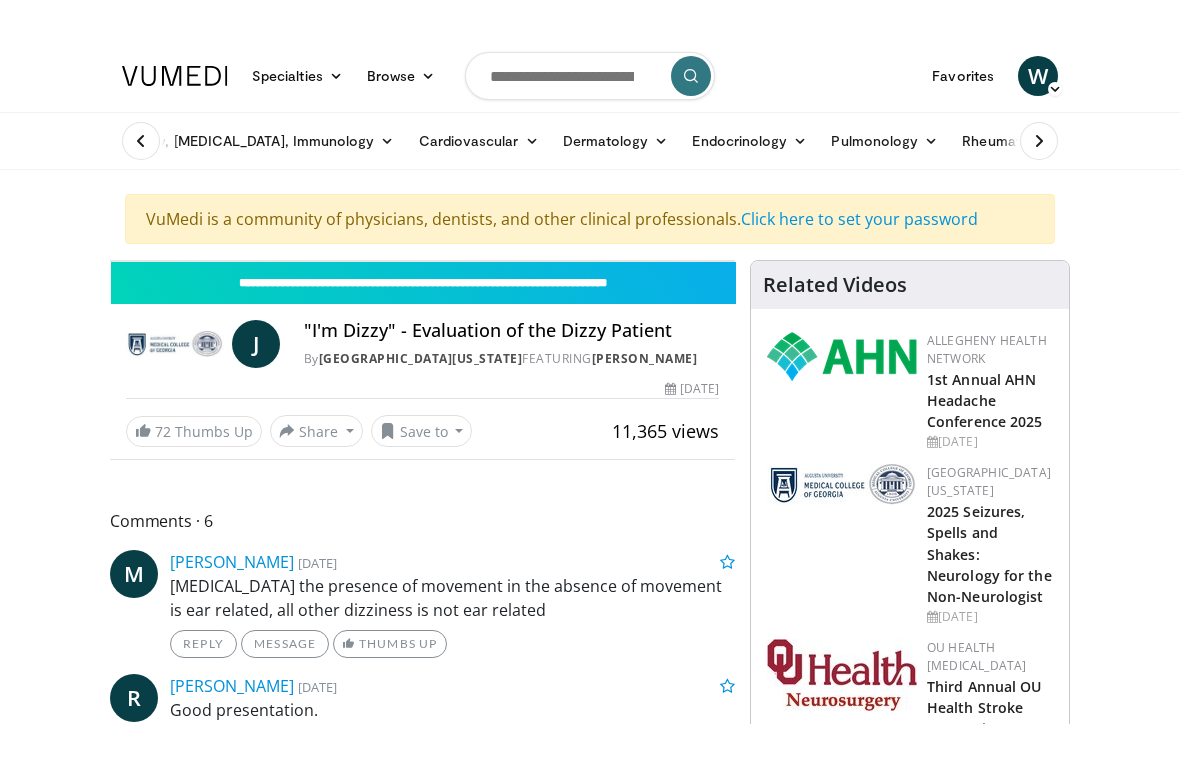 scroll, scrollTop: 24, scrollLeft: 0, axis: vertical 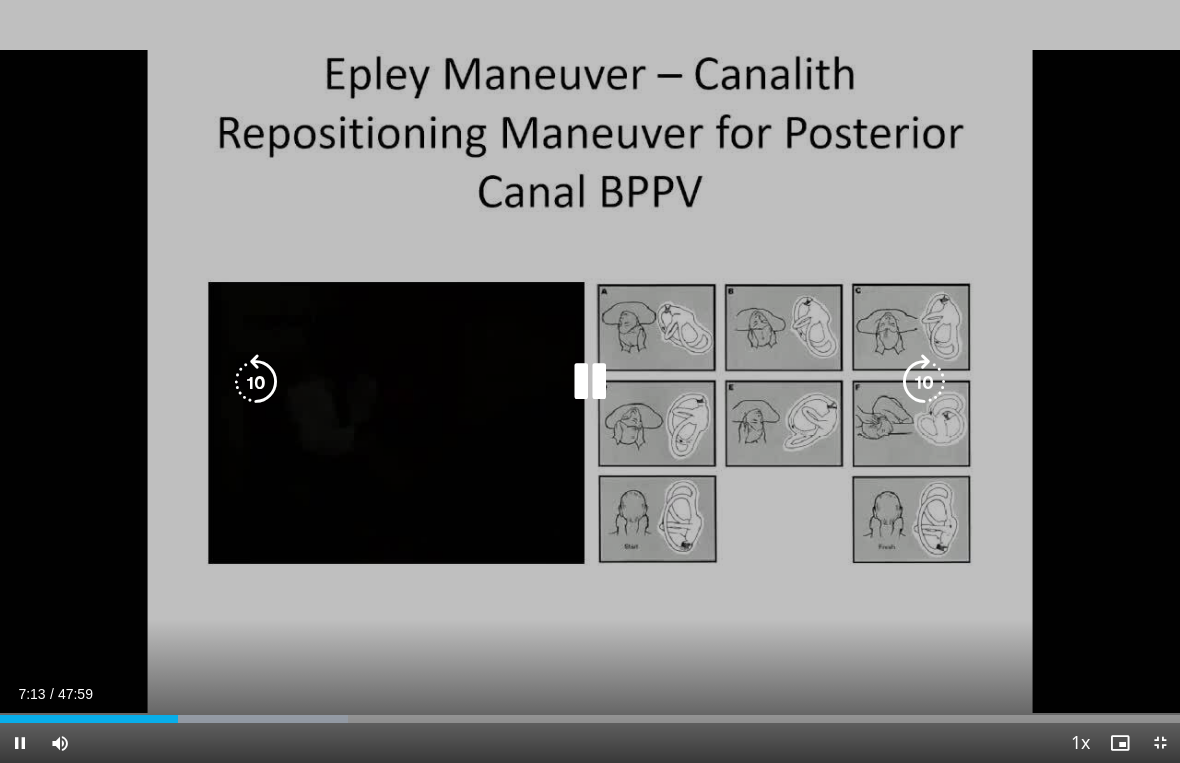 click at bounding box center [202, 719] 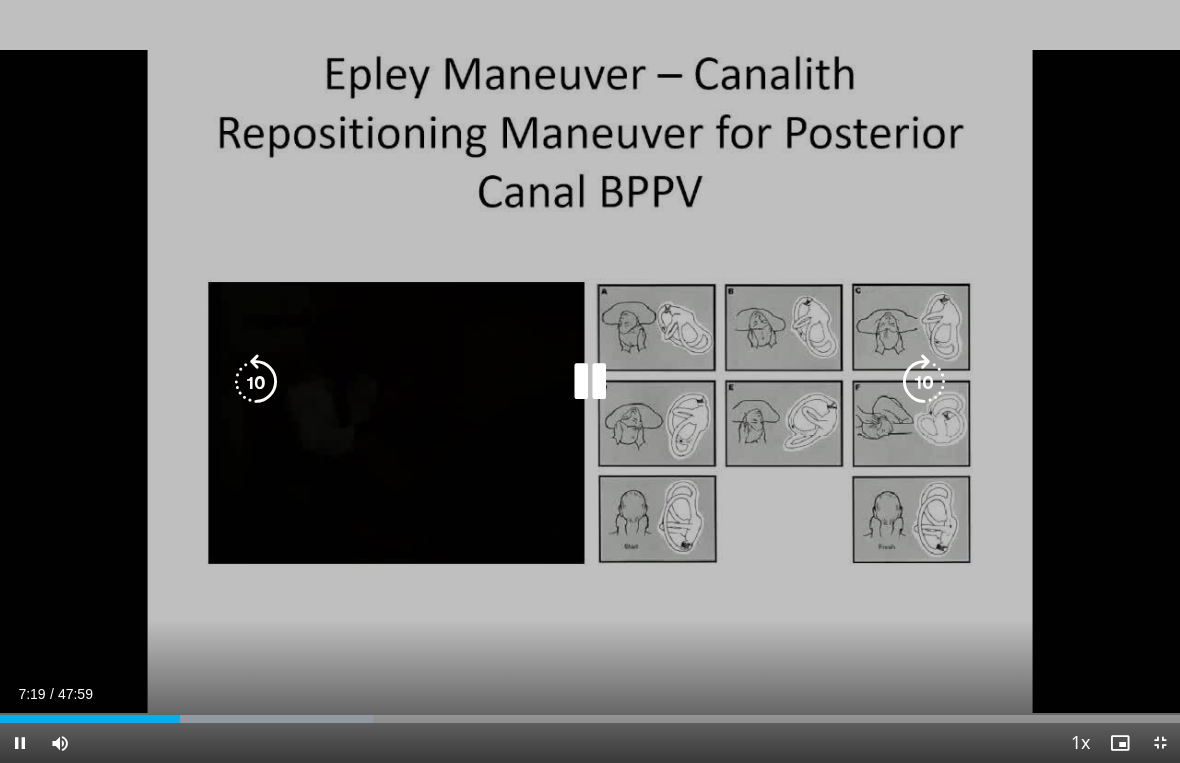 click at bounding box center (90, 719) 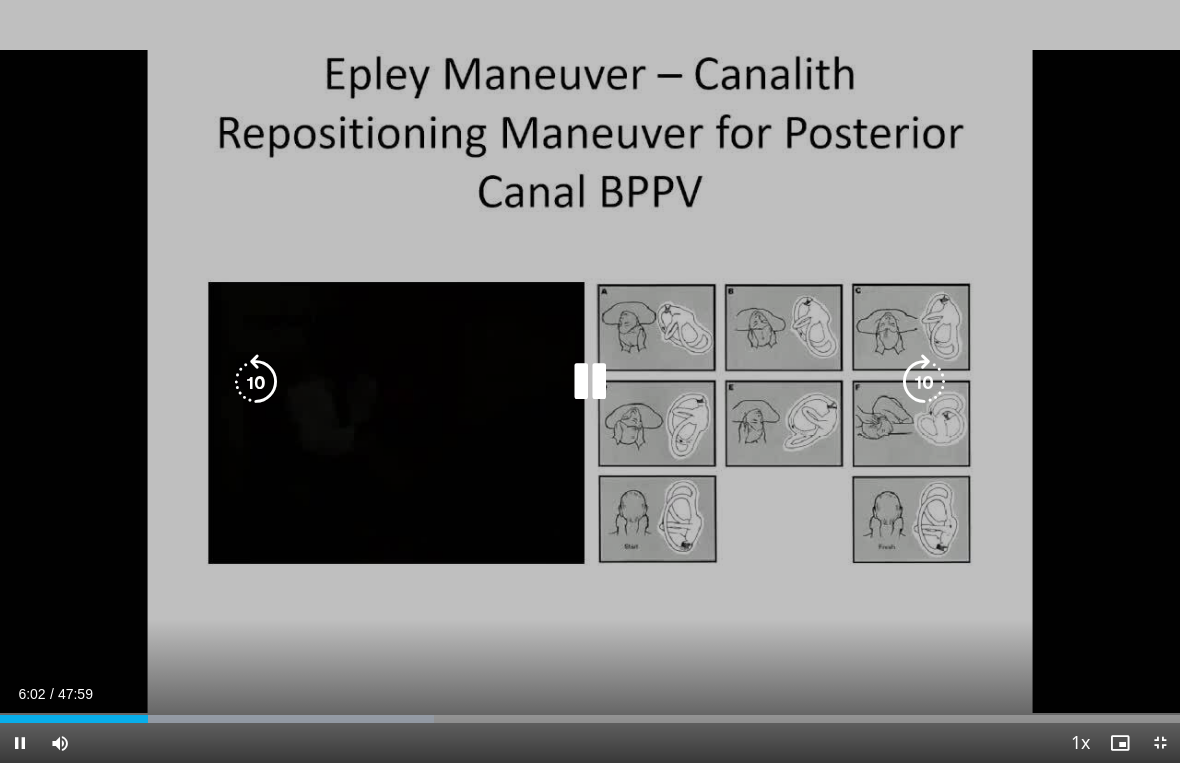 click at bounding box center [590, 382] 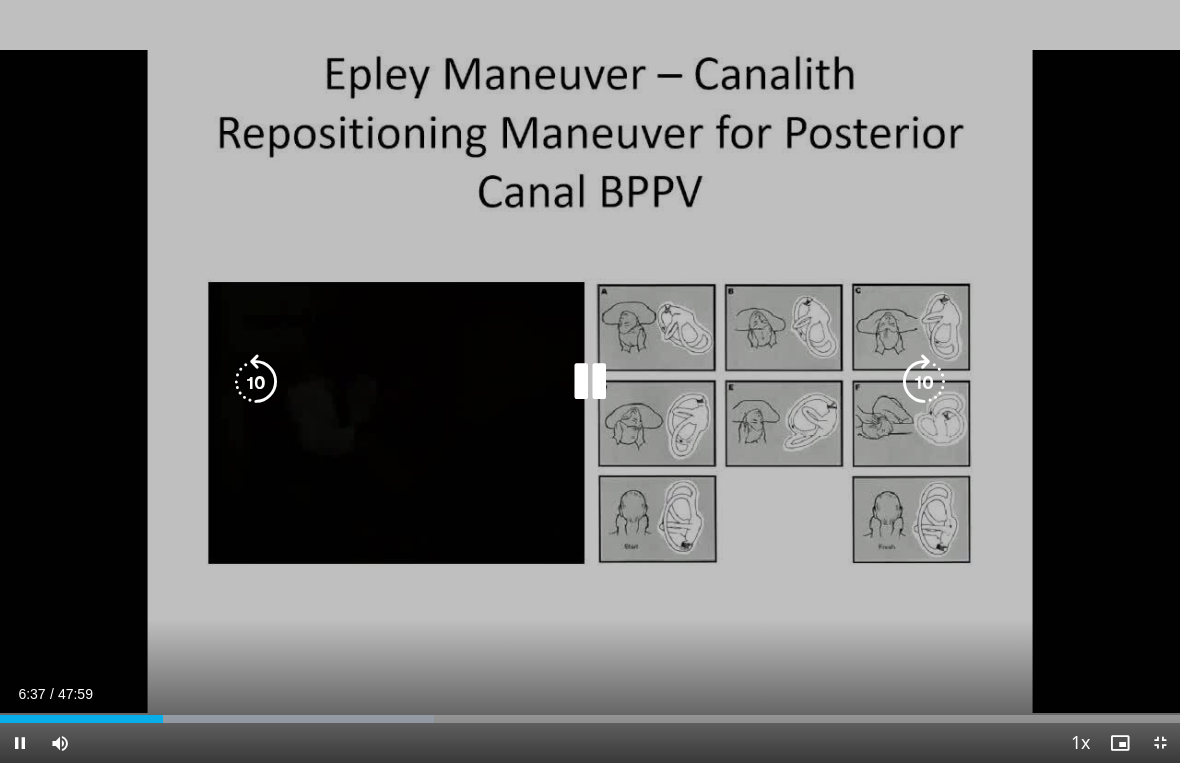 click at bounding box center (590, 382) 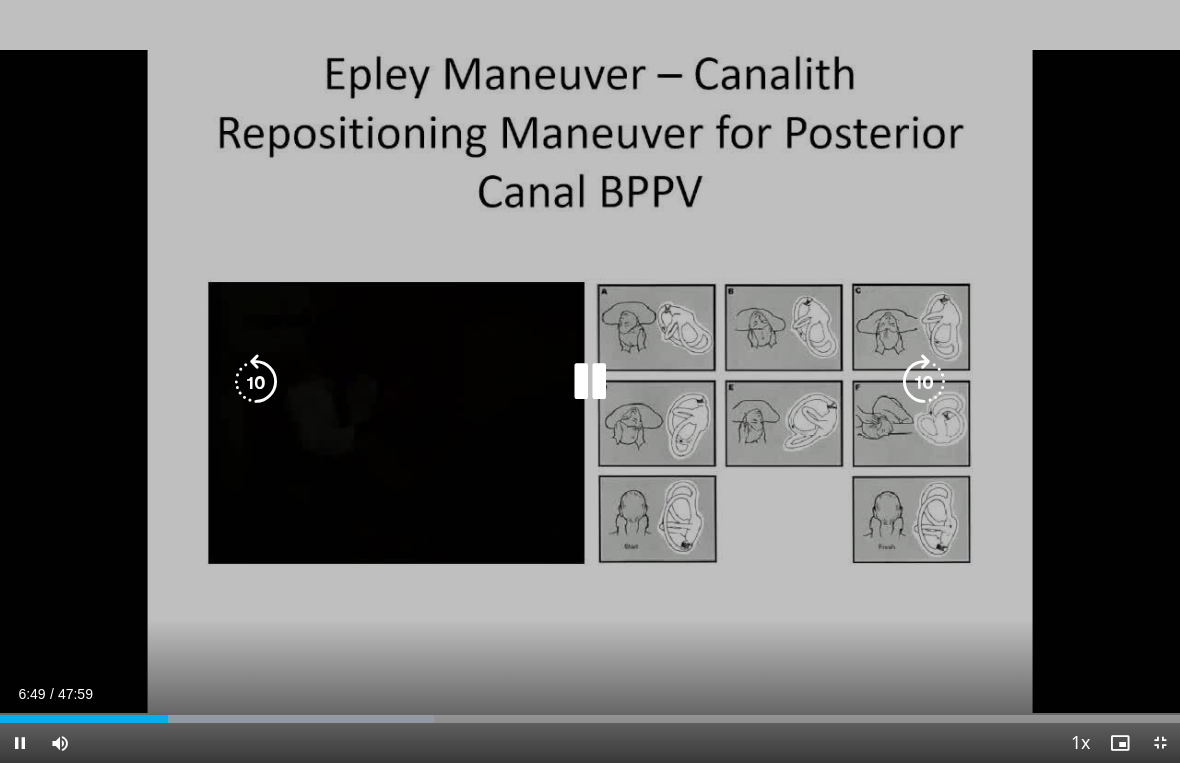 click at bounding box center (590, 382) 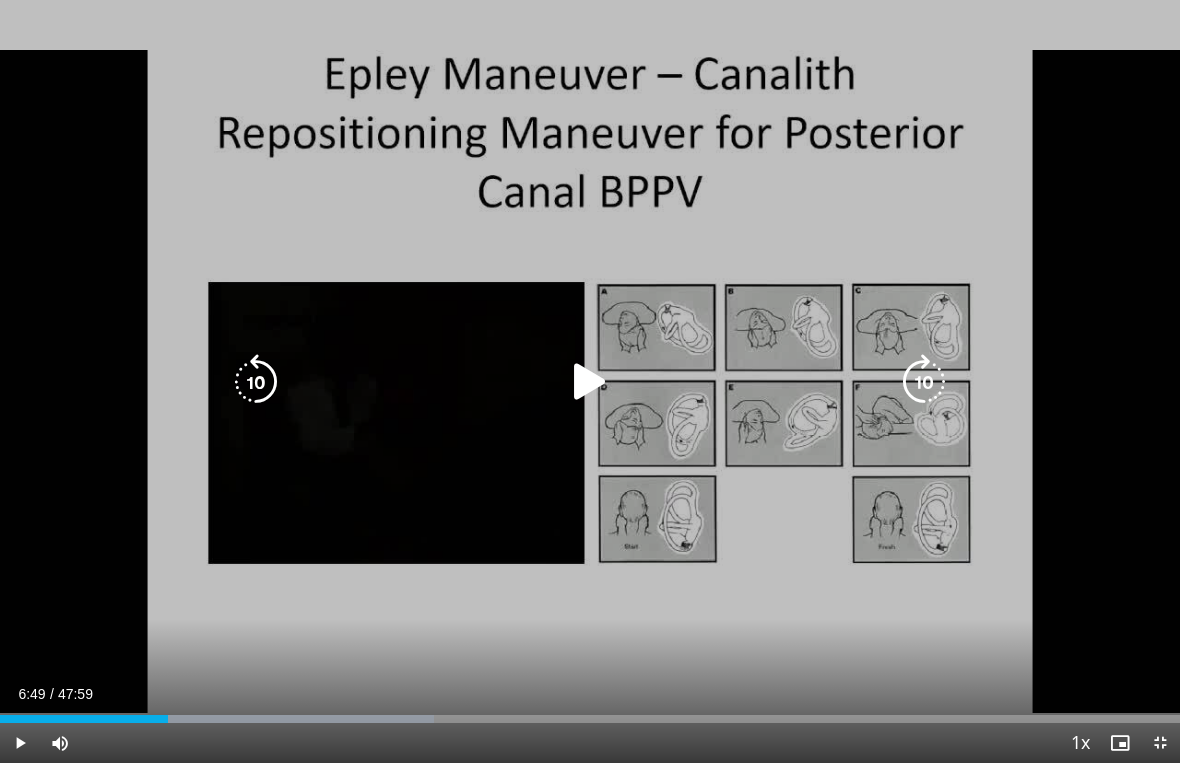 click at bounding box center [256, 382] 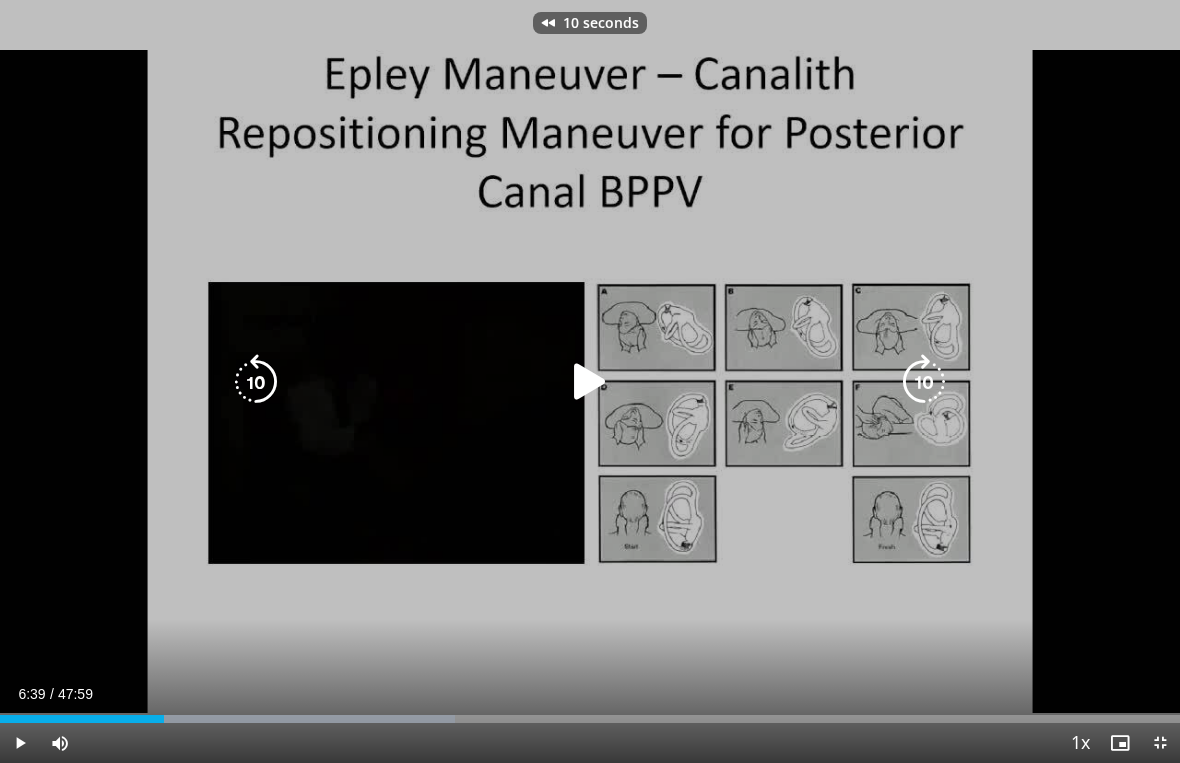 click at bounding box center (590, 382) 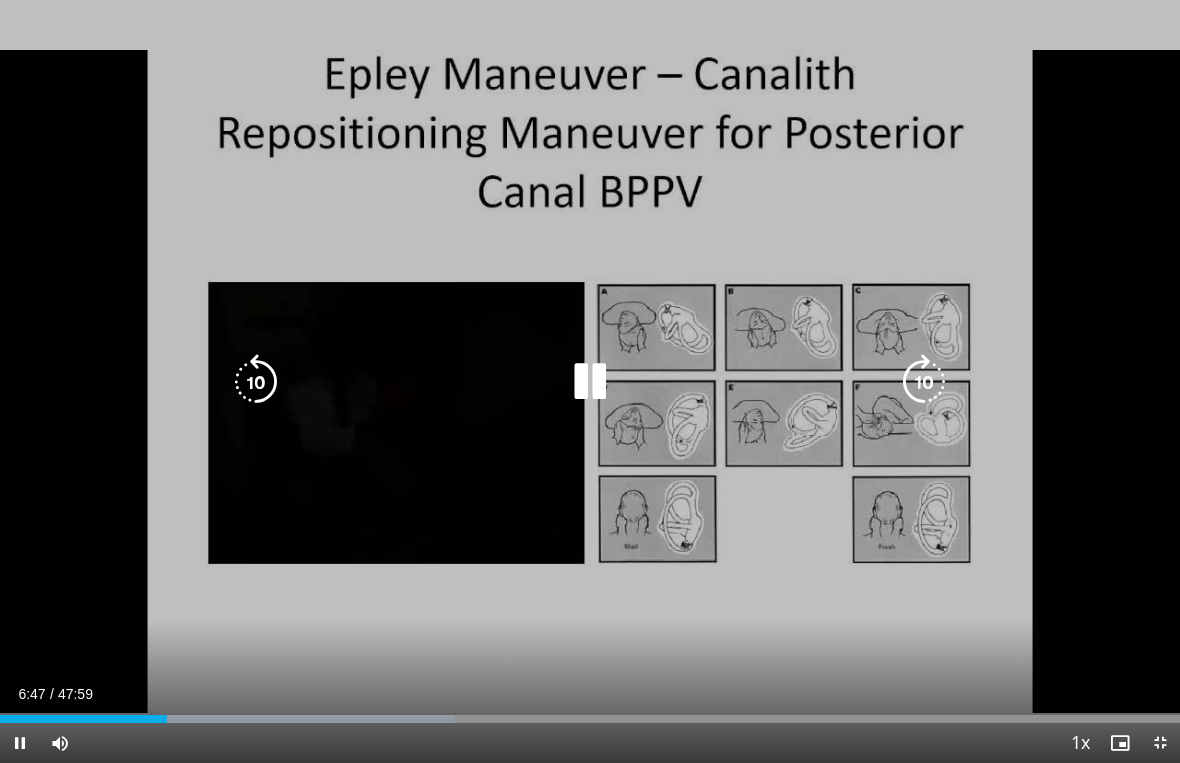 click at bounding box center [590, 382] 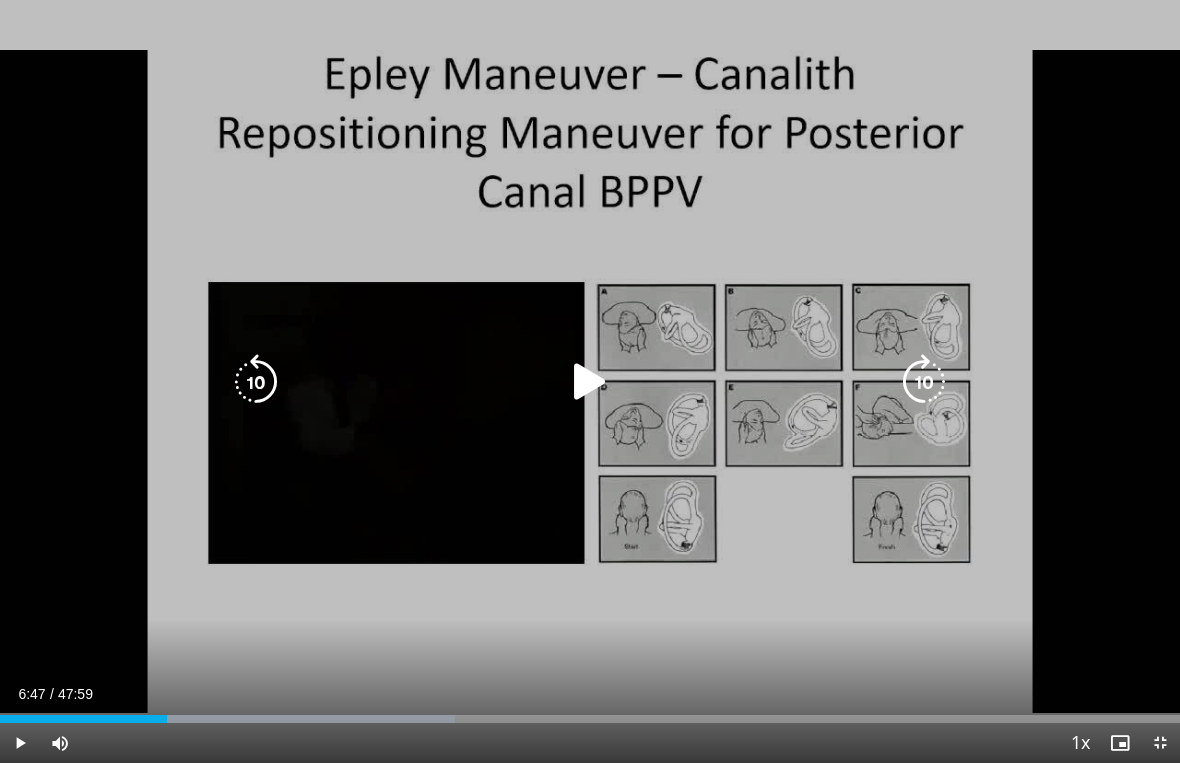 click at bounding box center (590, 382) 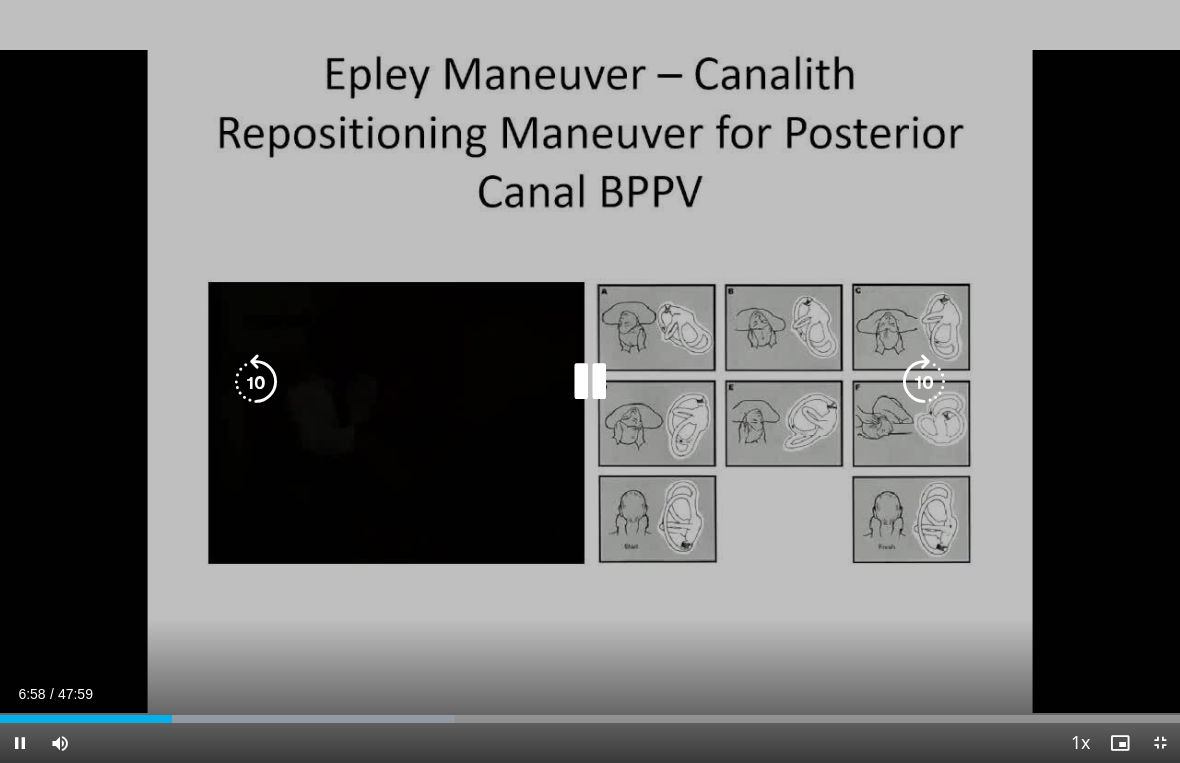 click at bounding box center (590, 382) 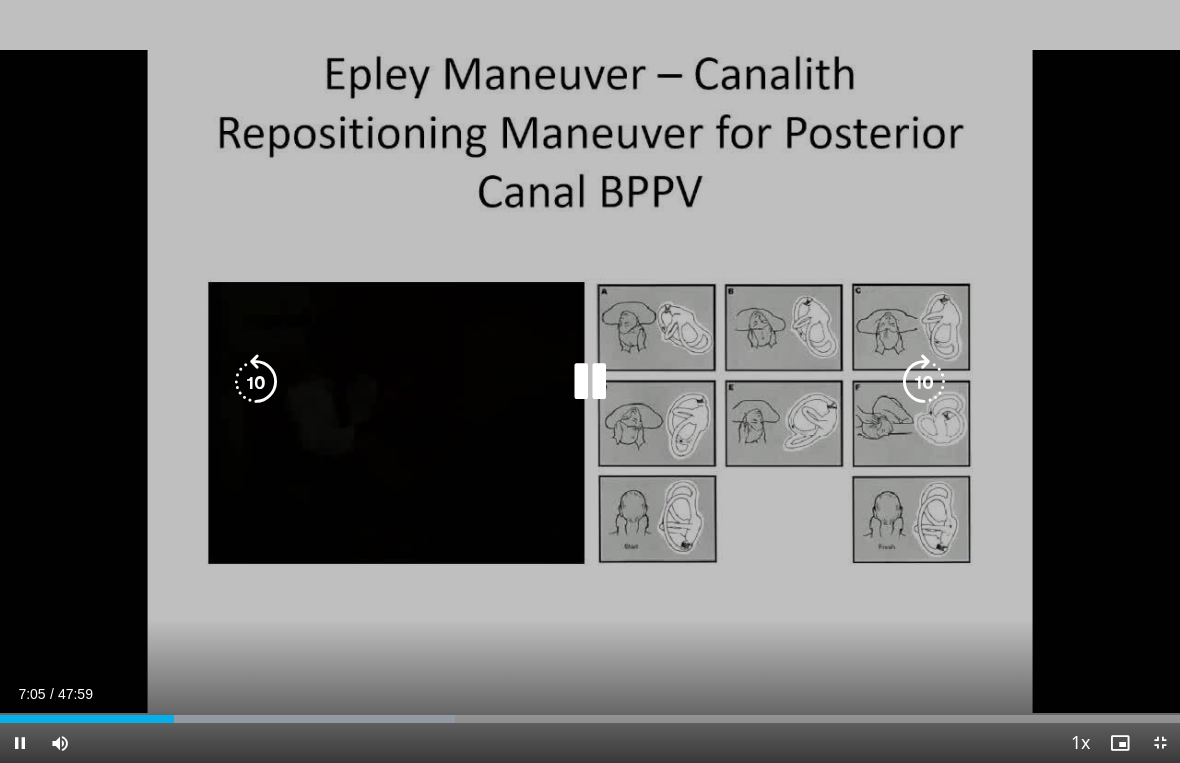 click at bounding box center (590, 382) 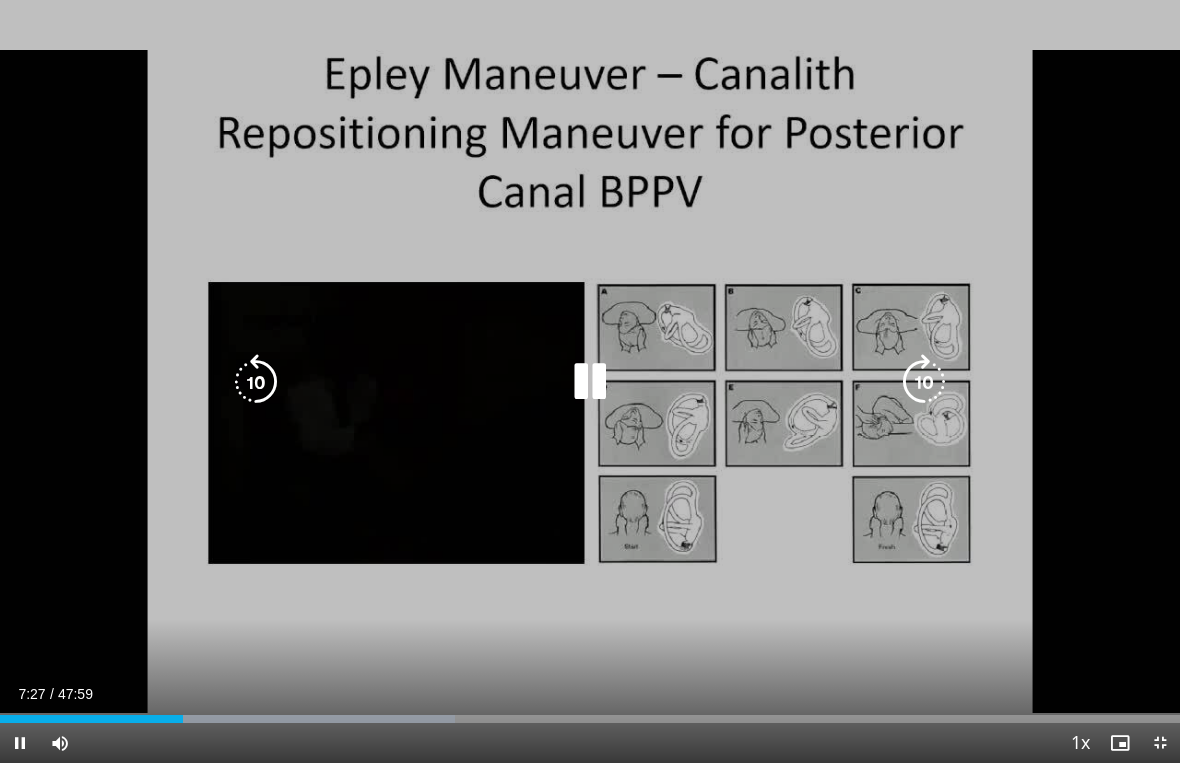click at bounding box center [590, 382] 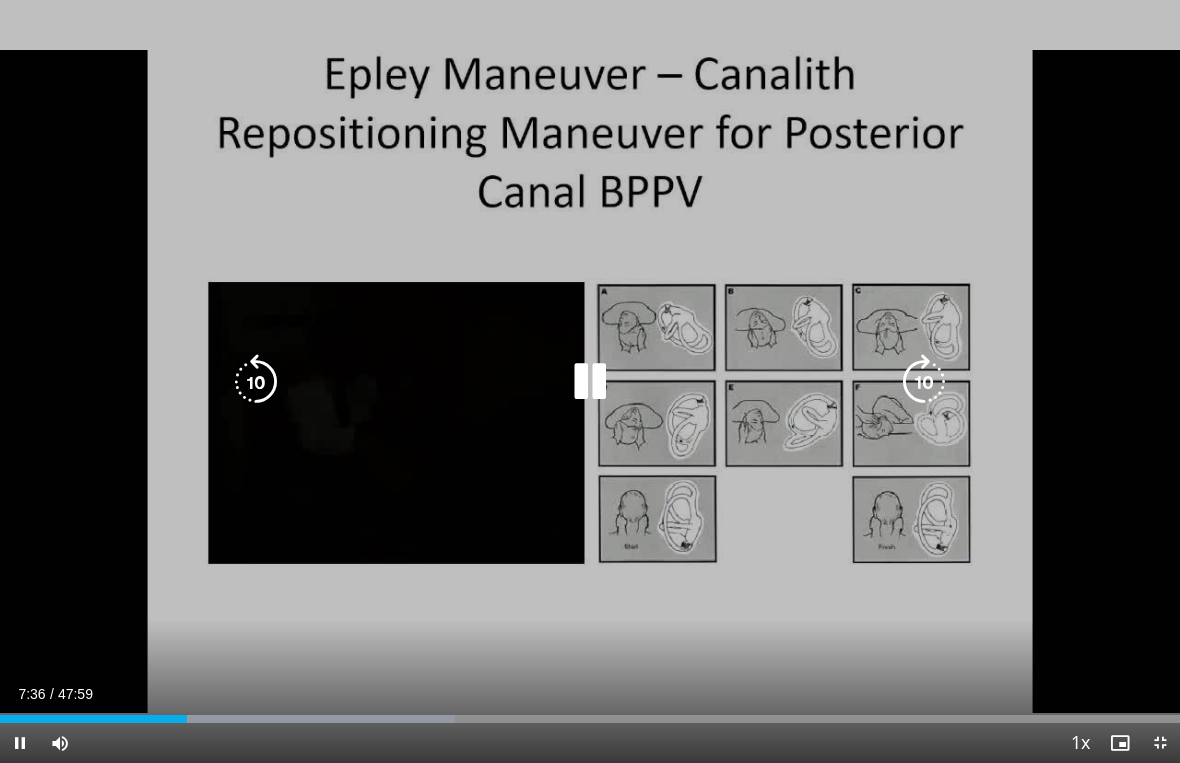 click at bounding box center (590, 382) 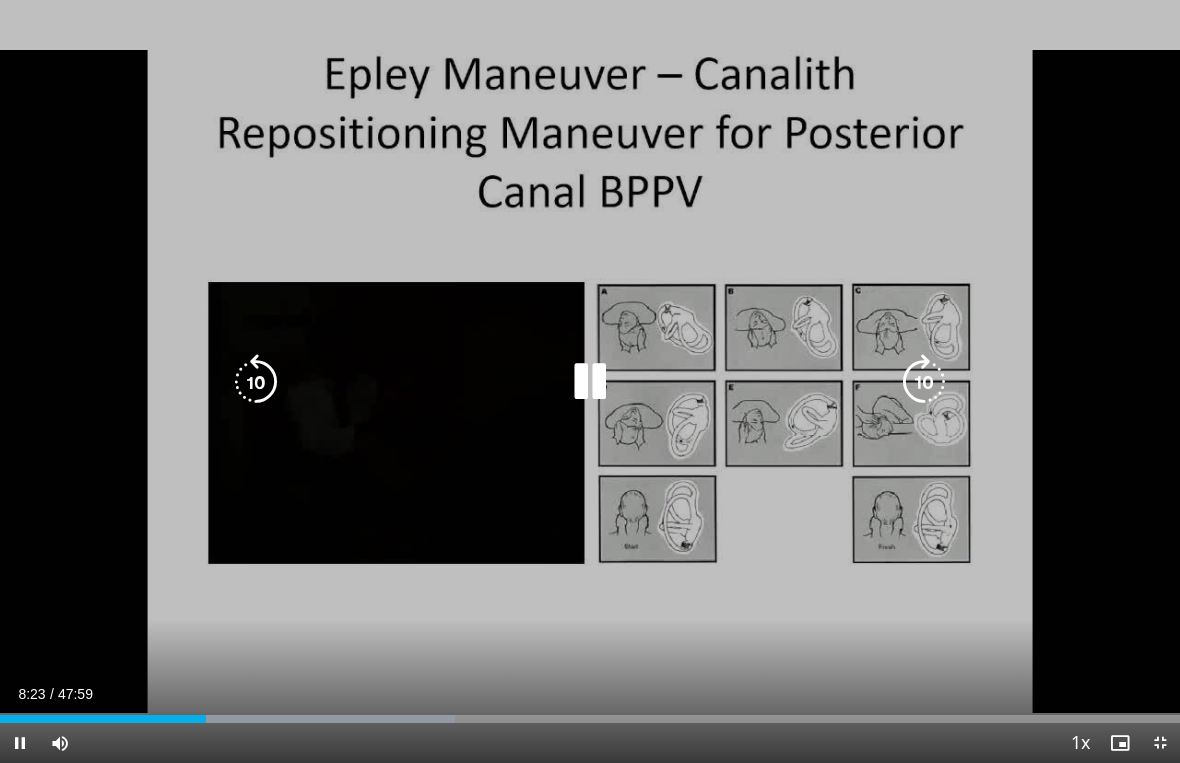 click at bounding box center (590, 382) 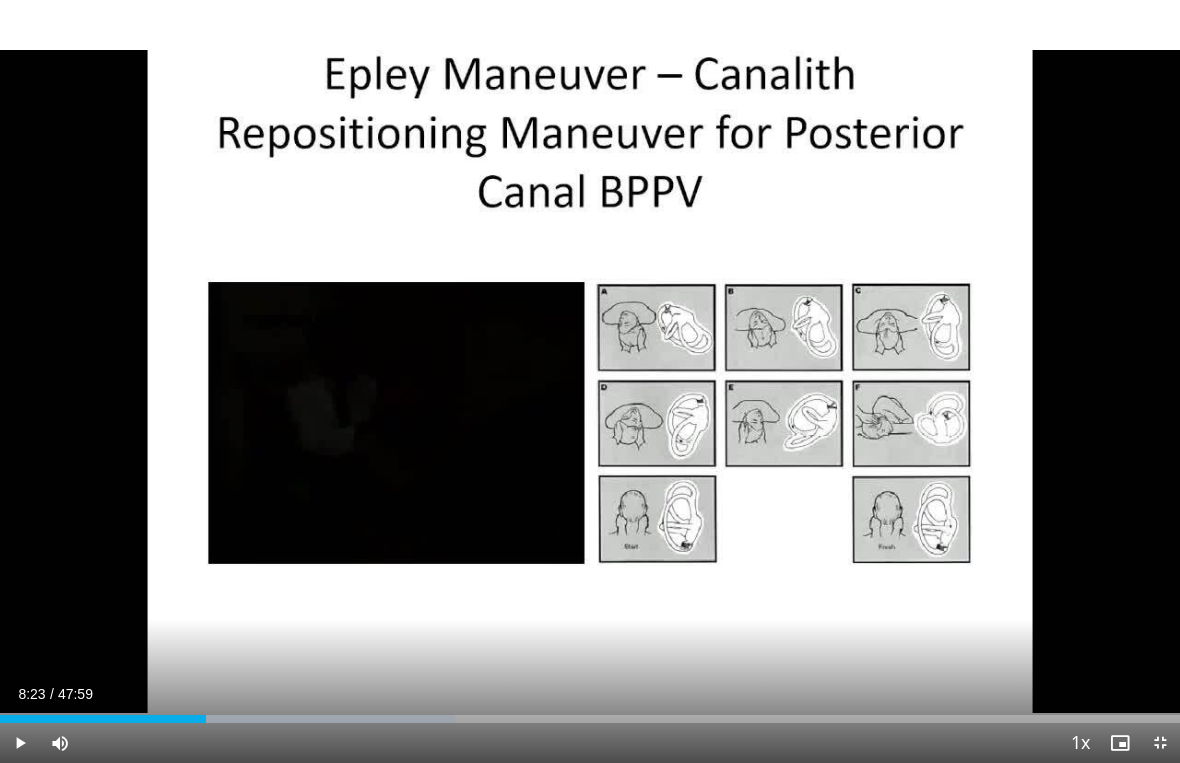 click at bounding box center [590, 382] 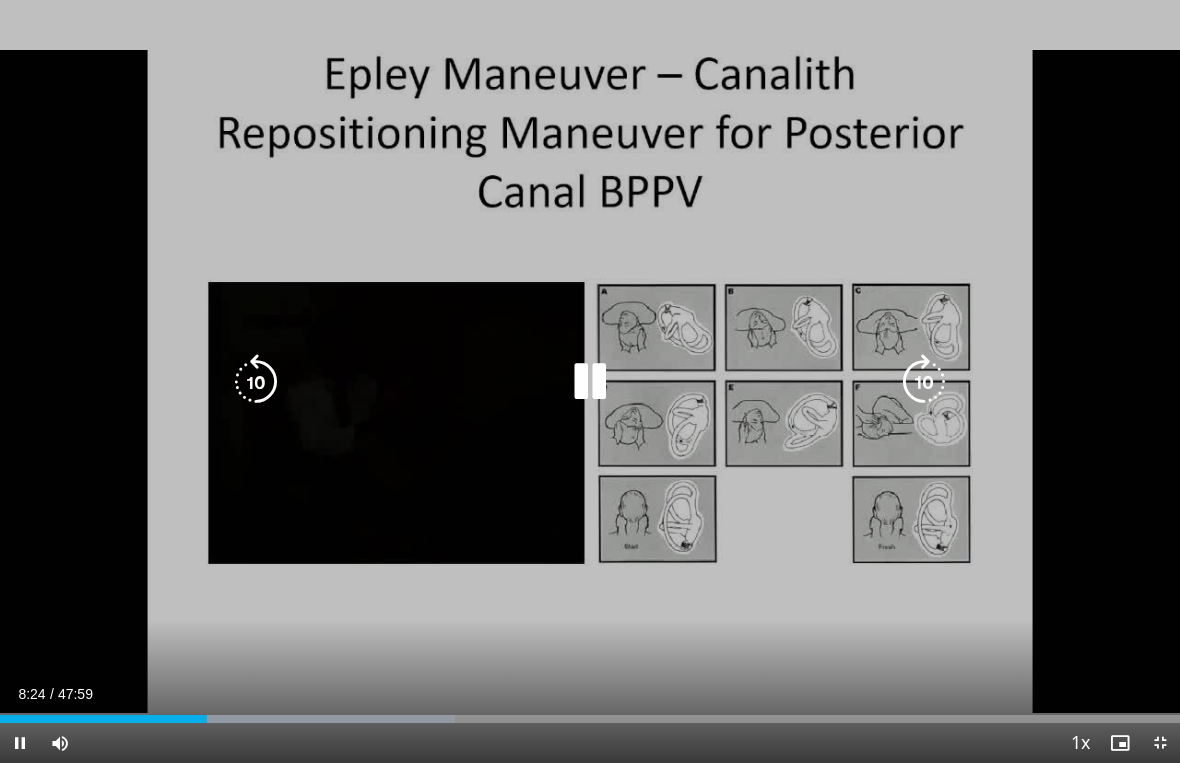 click at bounding box center [256, 382] 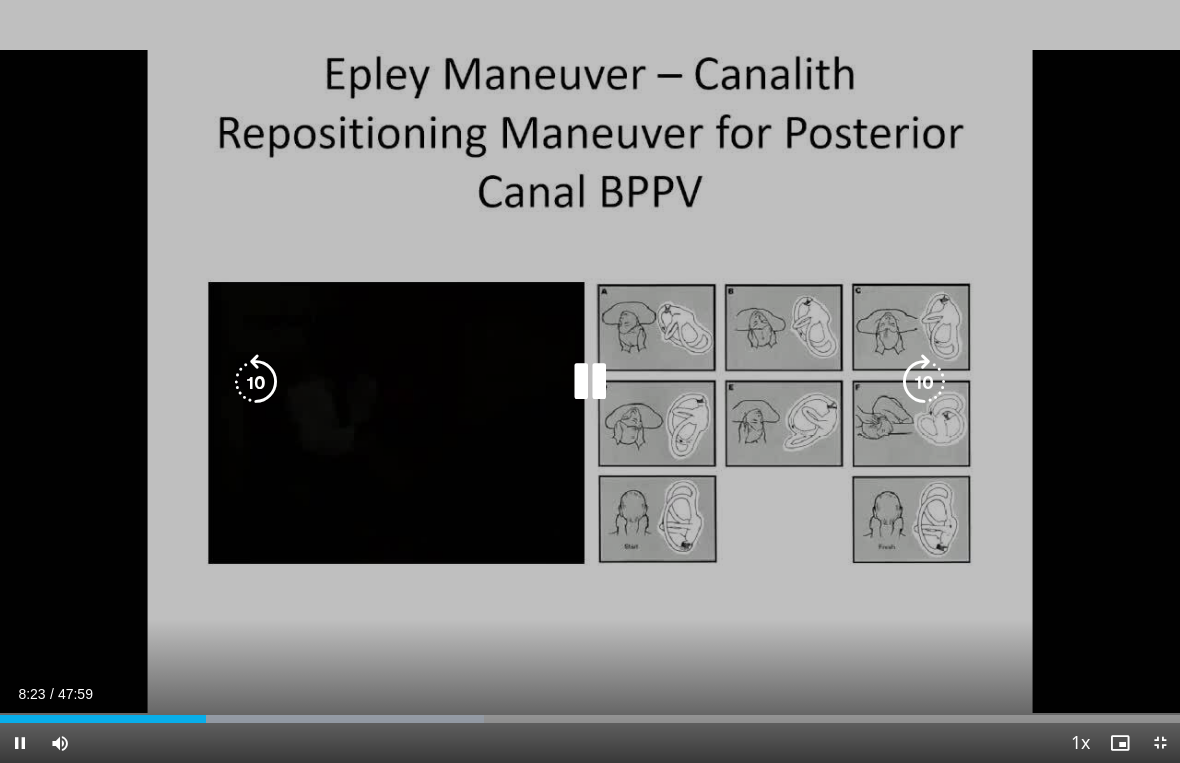 click at bounding box center (590, 382) 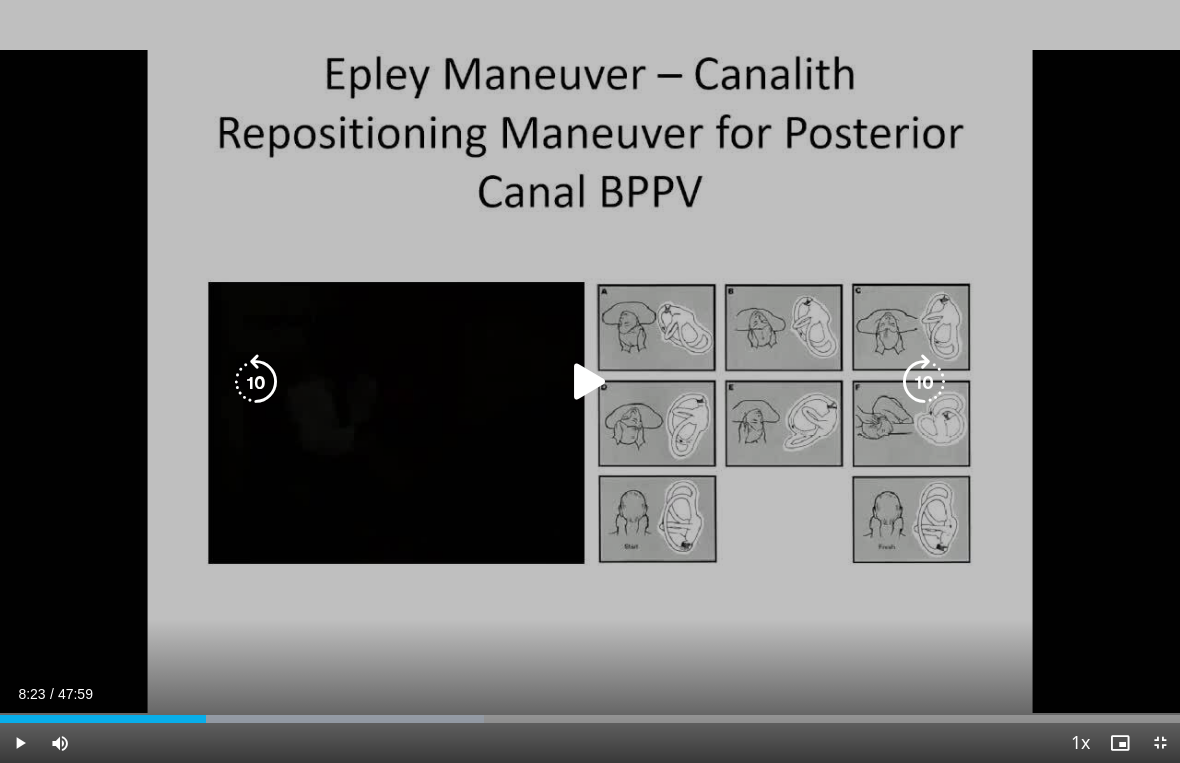 click at bounding box center [590, 382] 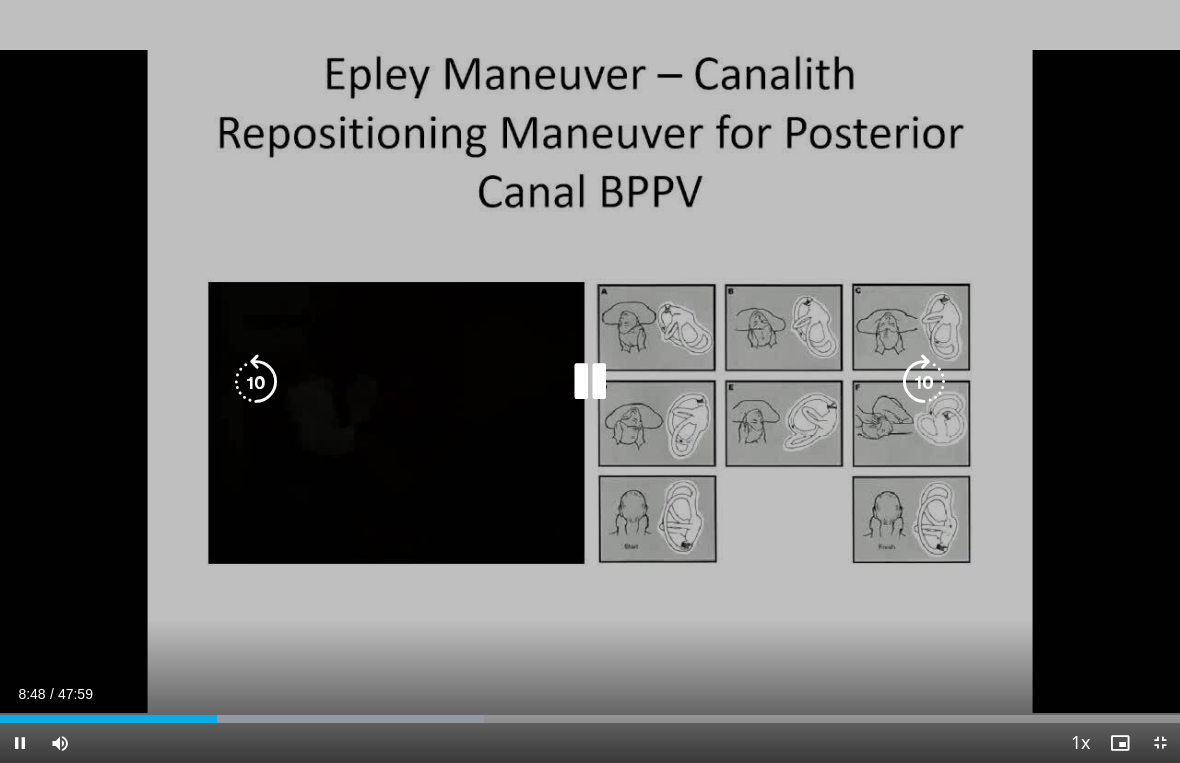 click at bounding box center [590, 382] 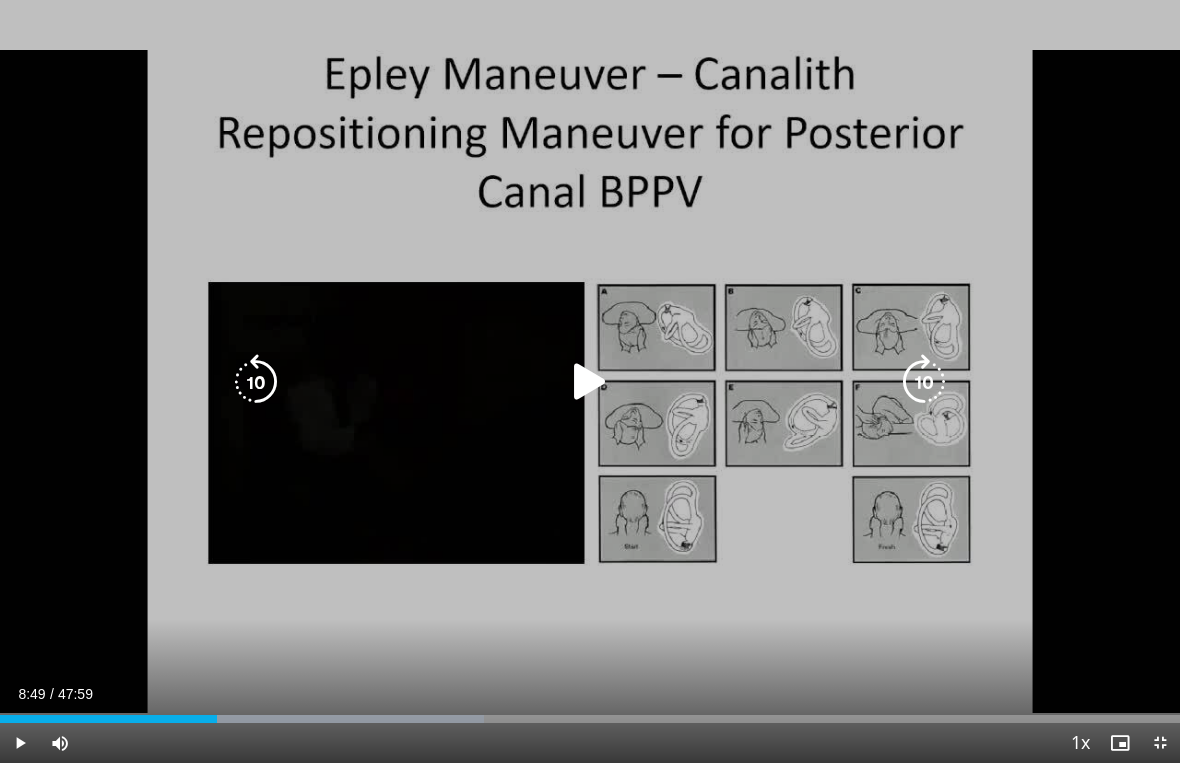 click at bounding box center [256, 382] 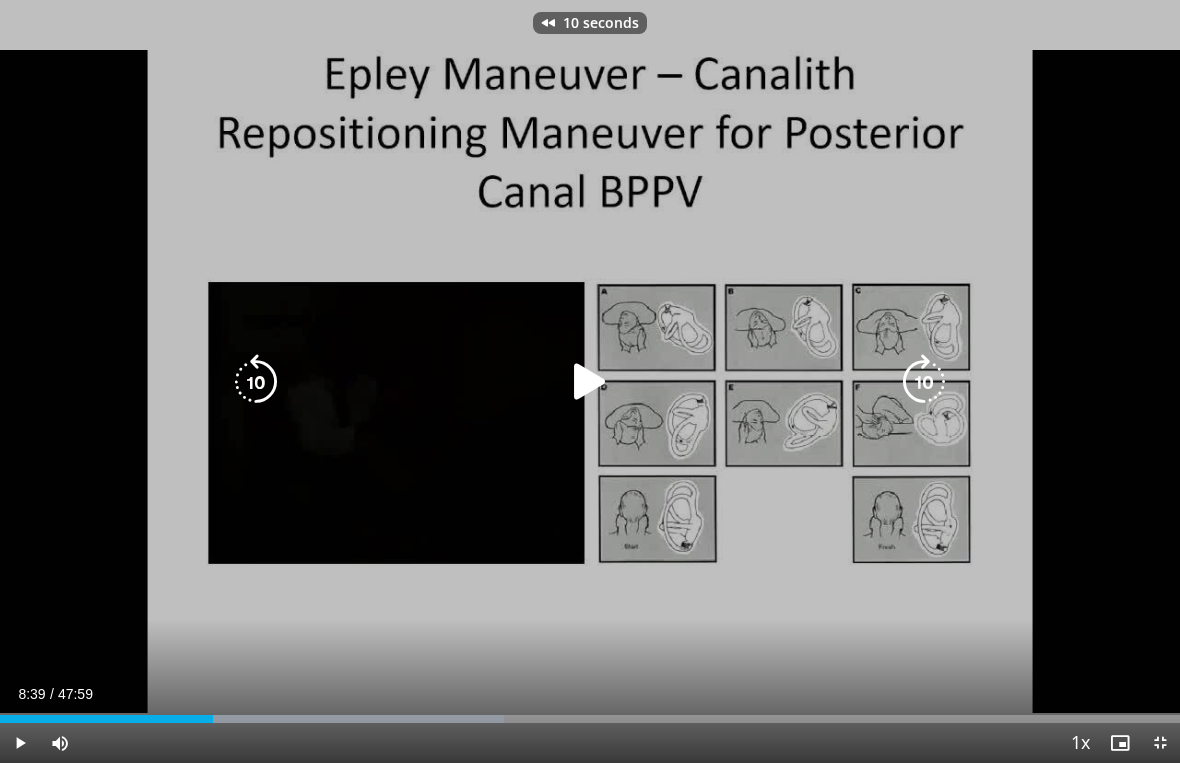 click at bounding box center [256, 382] 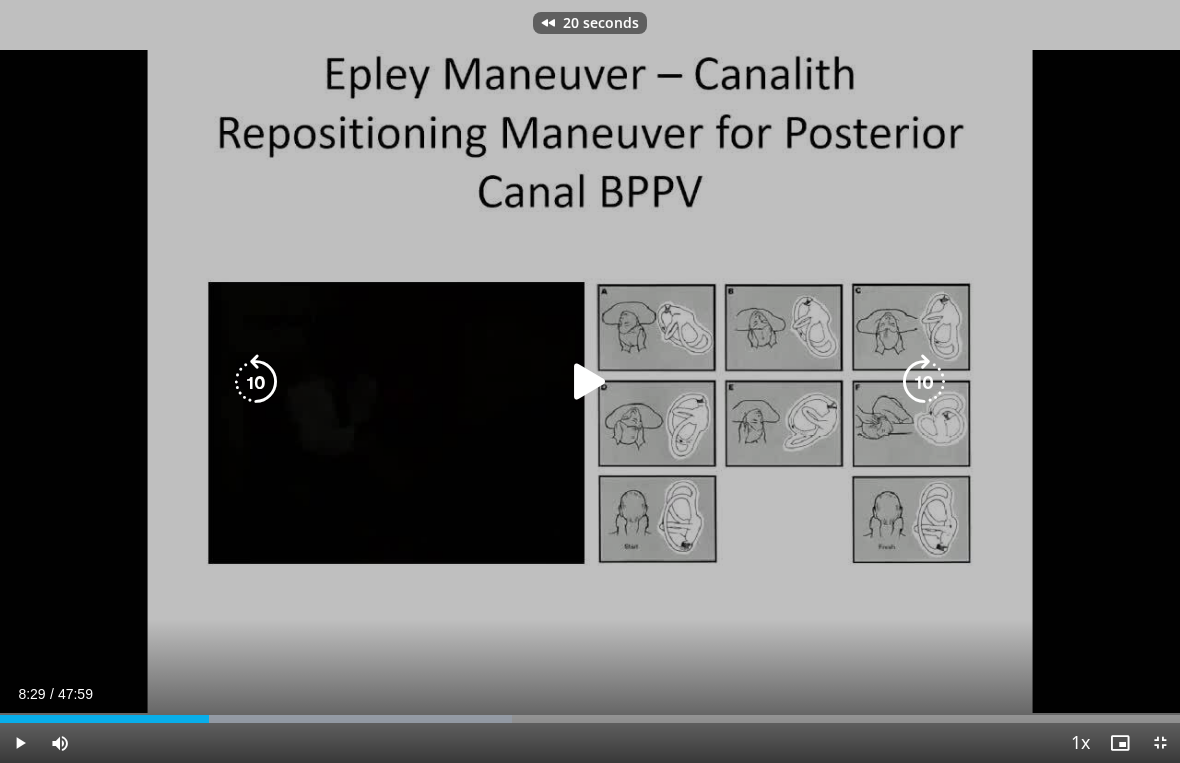 click at bounding box center (590, 382) 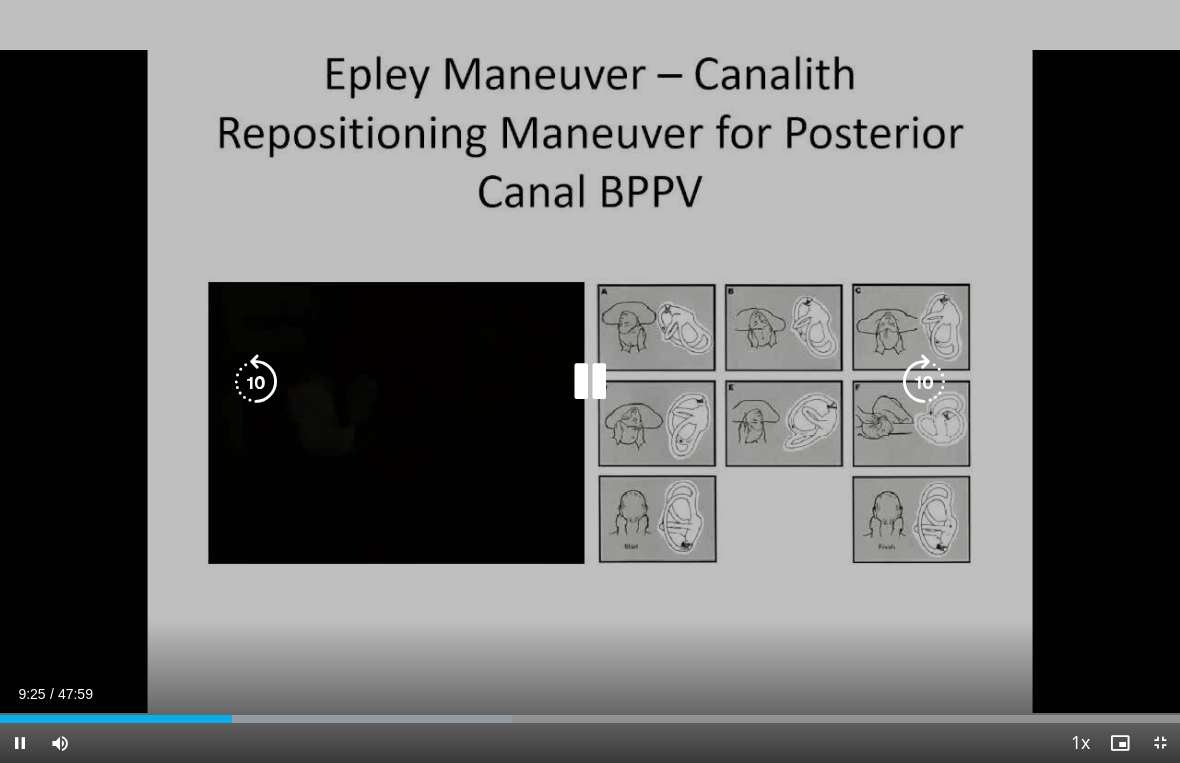 click at bounding box center (590, 382) 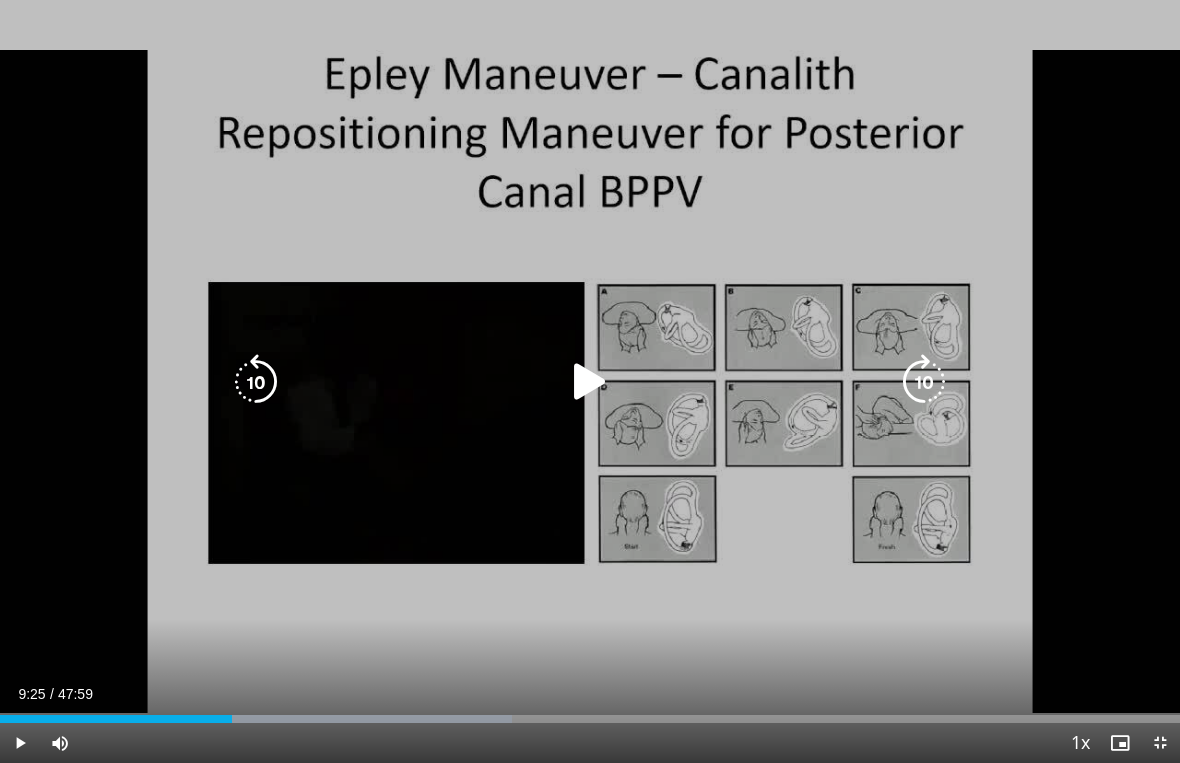 click at bounding box center [590, 382] 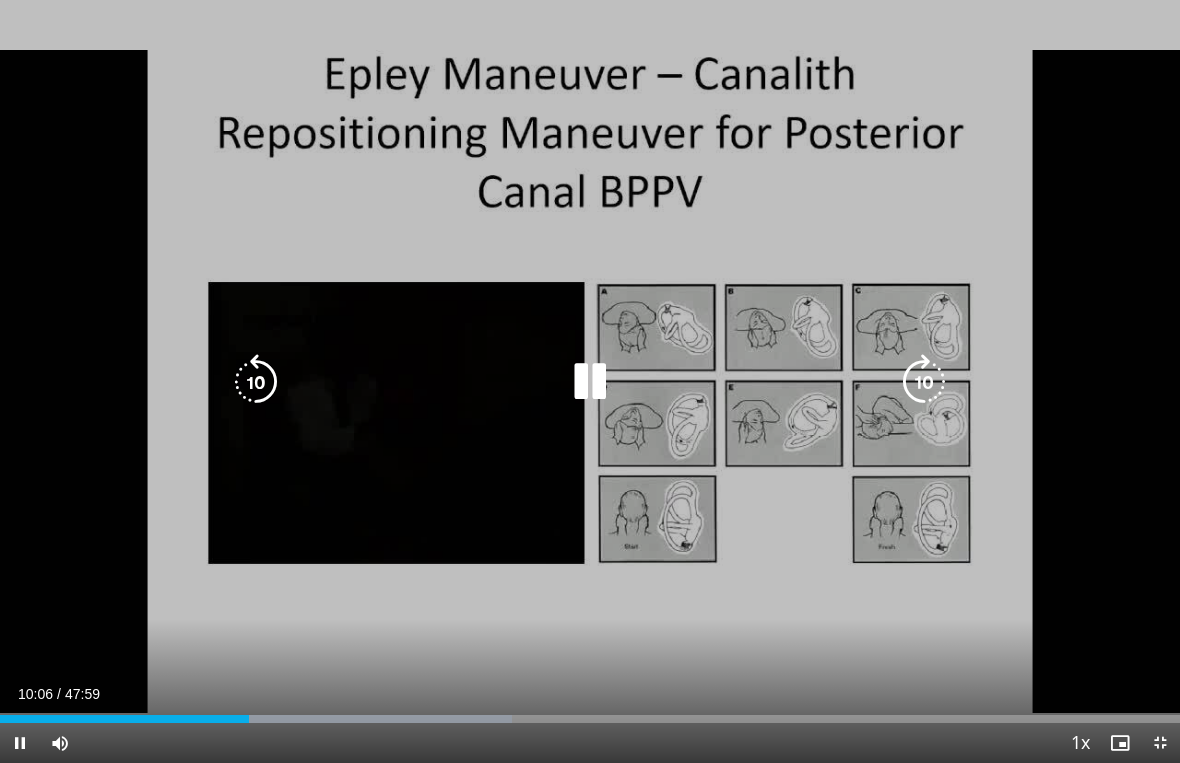 click at bounding box center (590, 382) 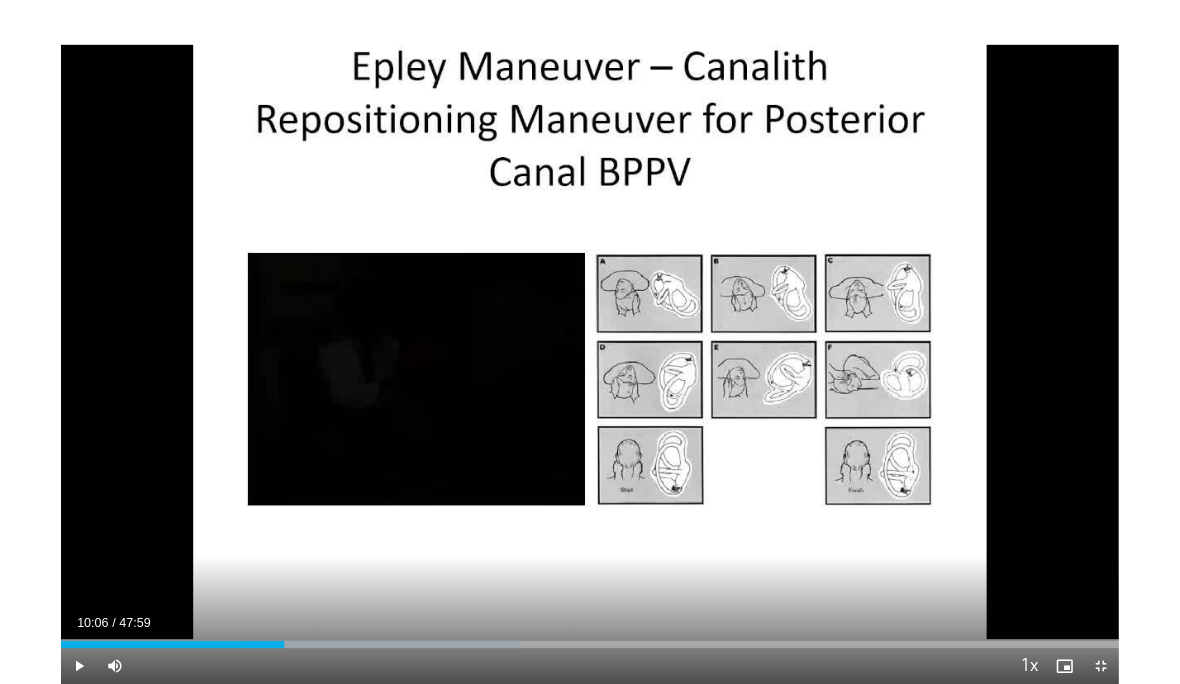 scroll, scrollTop: 0, scrollLeft: 0, axis: both 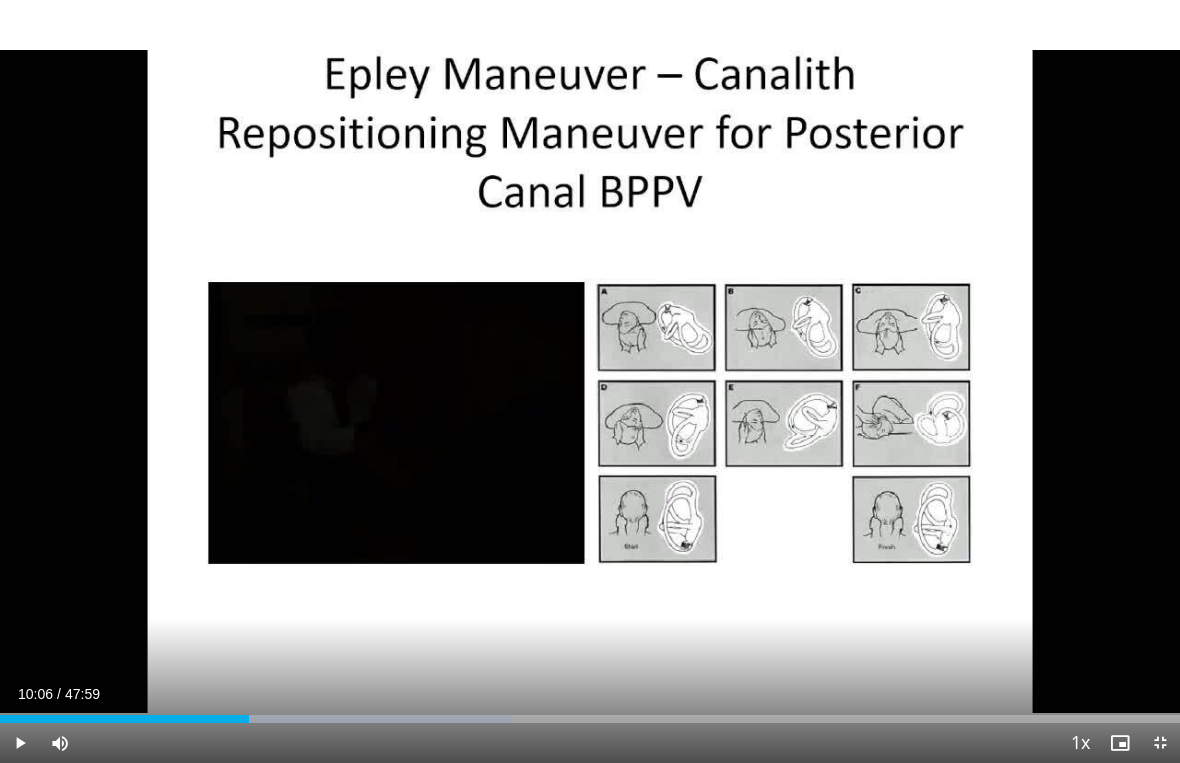 click on "20 seconds
Tap to unmute" at bounding box center [590, 381] 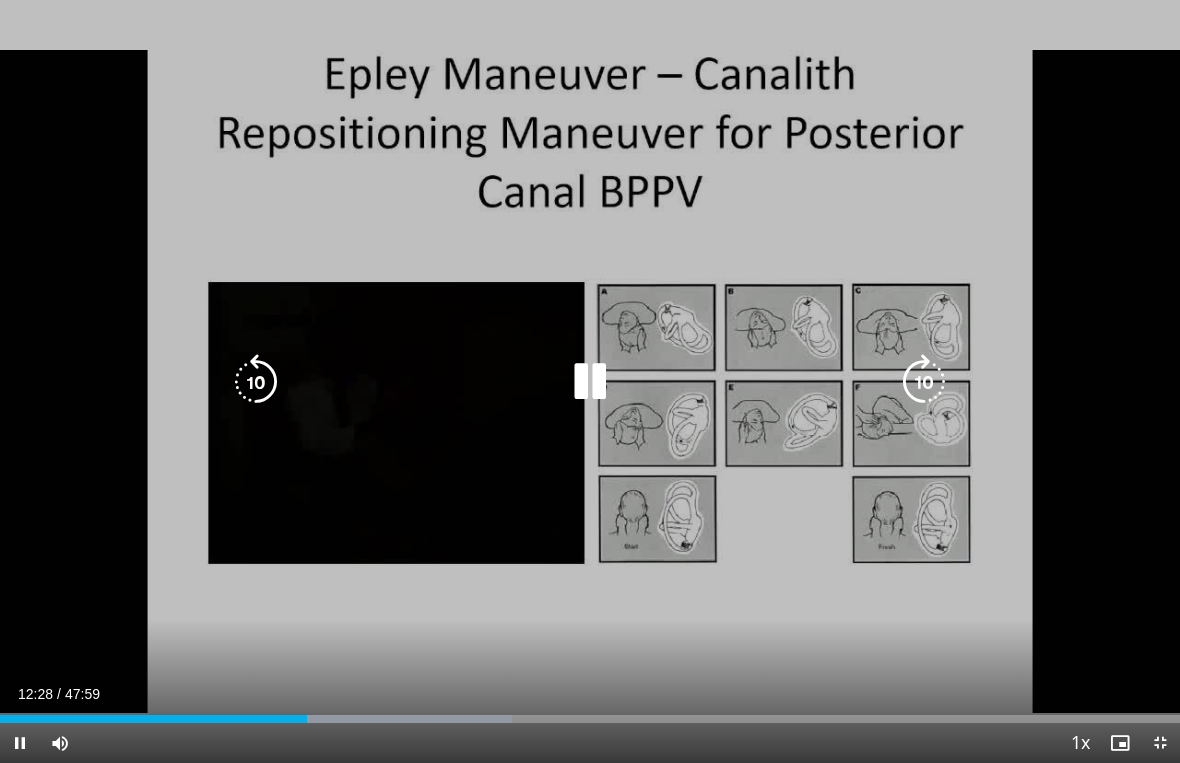 click at bounding box center [590, 382] 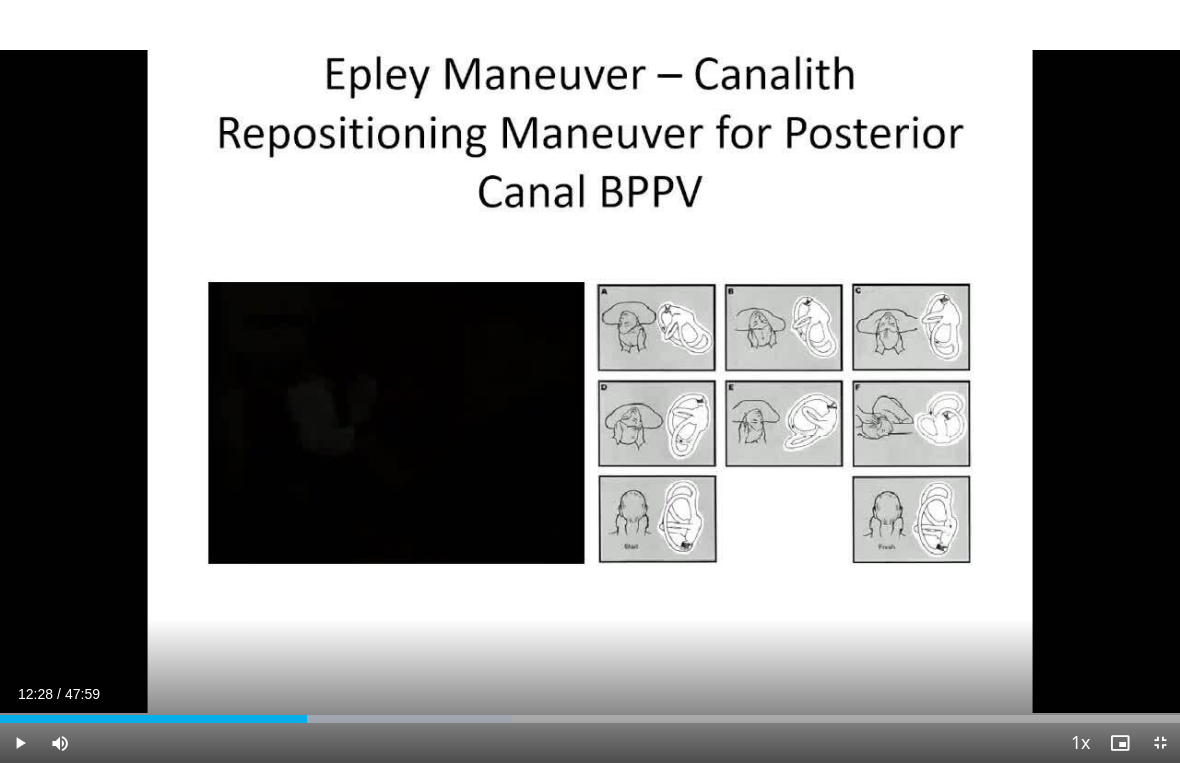 click on "20 seconds
Tap to unmute" at bounding box center [590, 381] 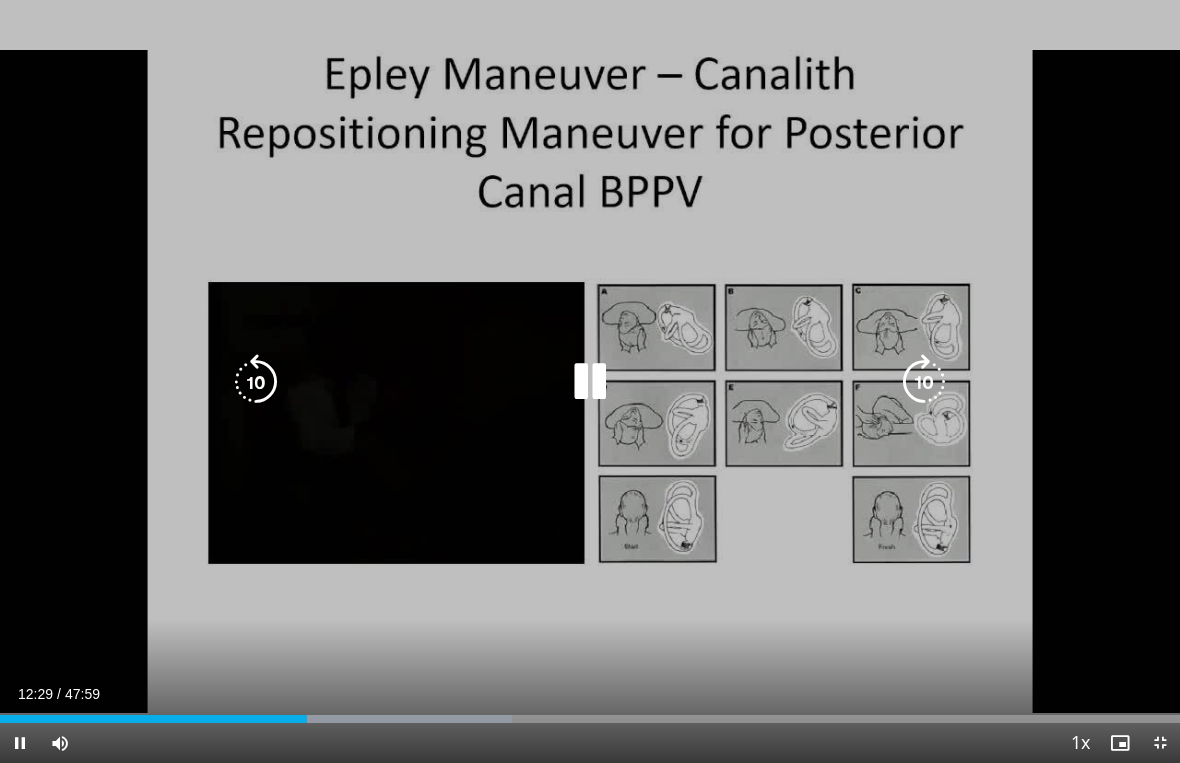 click at bounding box center (256, 382) 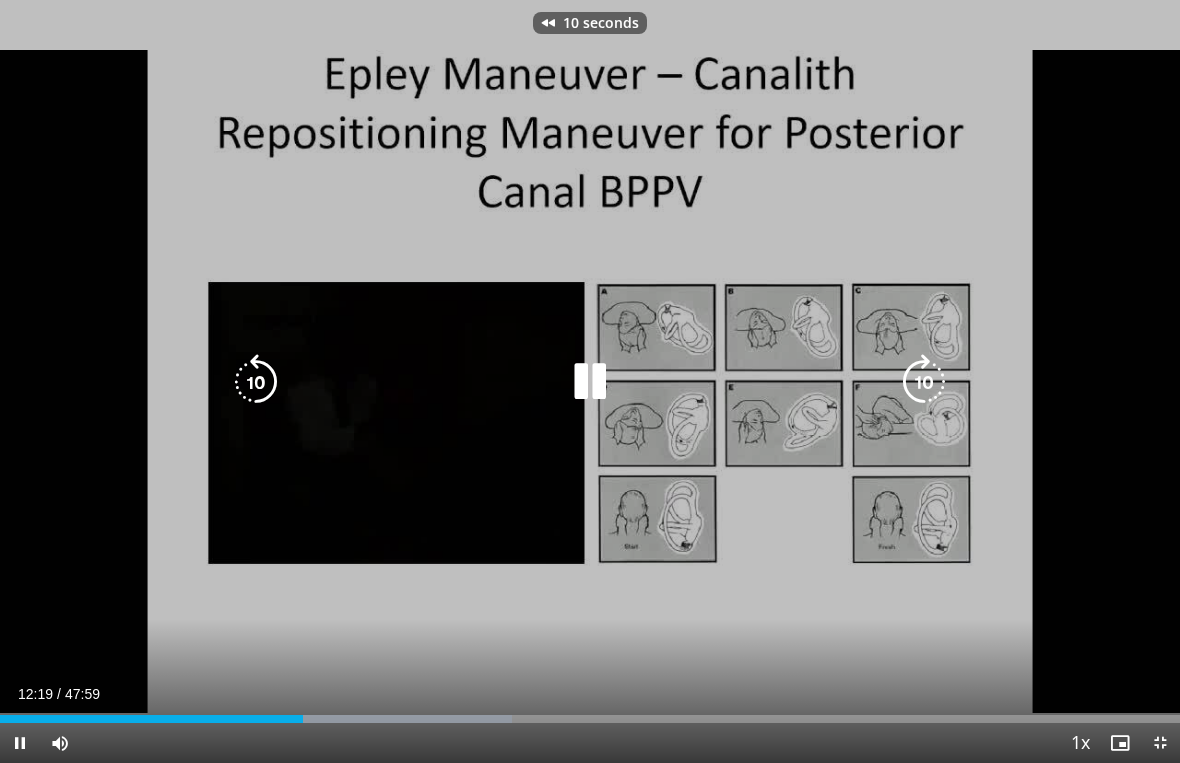 click at bounding box center (256, 382) 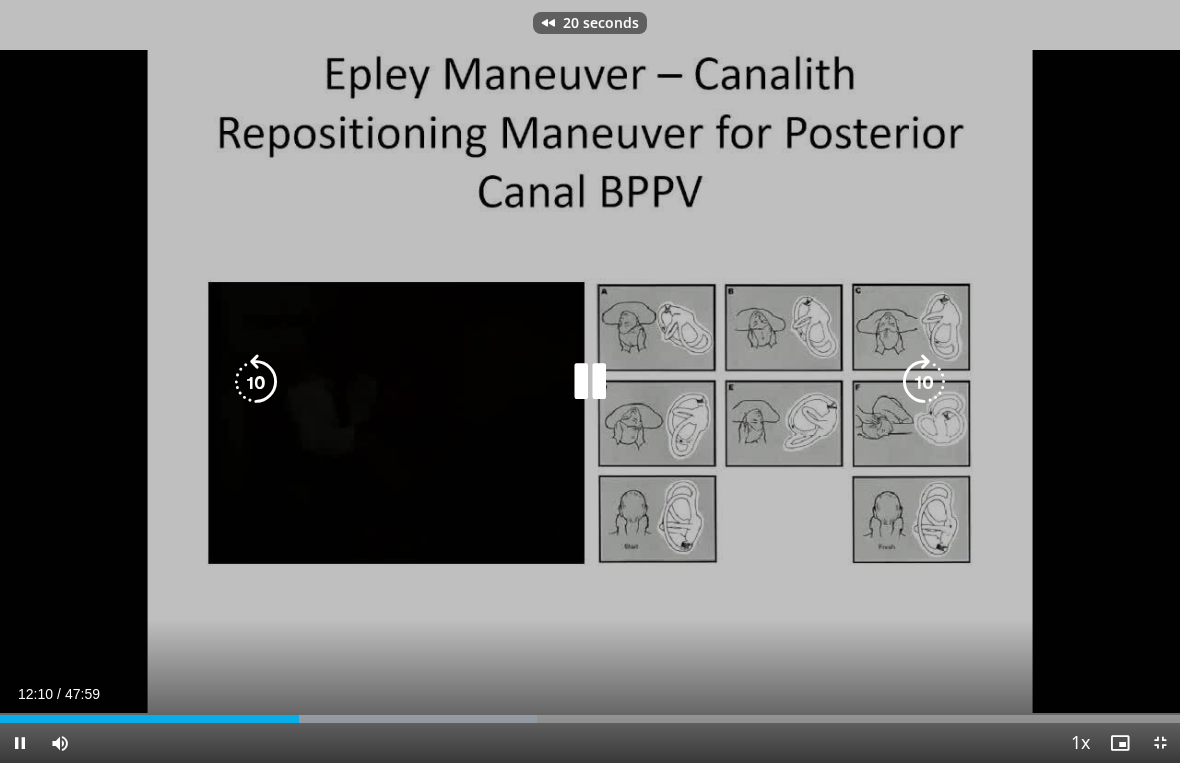click at bounding box center [256, 382] 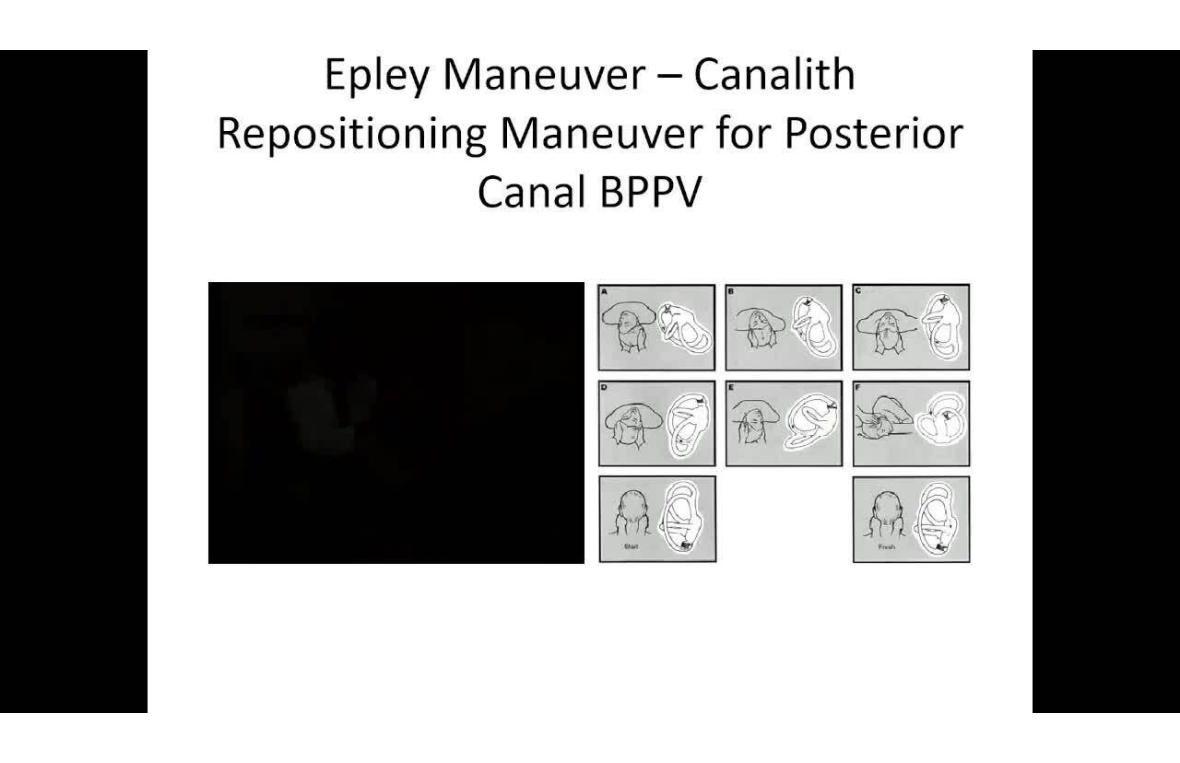 click on "30 seconds
Tap to unmute" at bounding box center (590, 381) 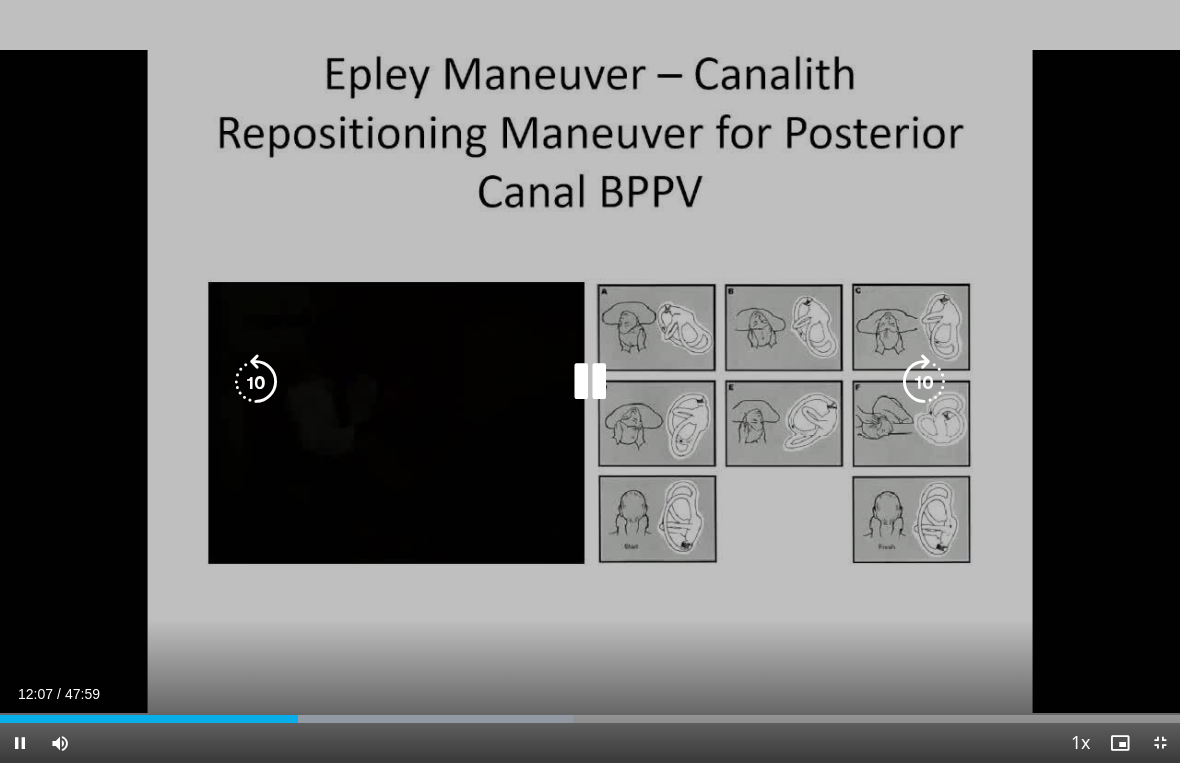 click at bounding box center [256, 382] 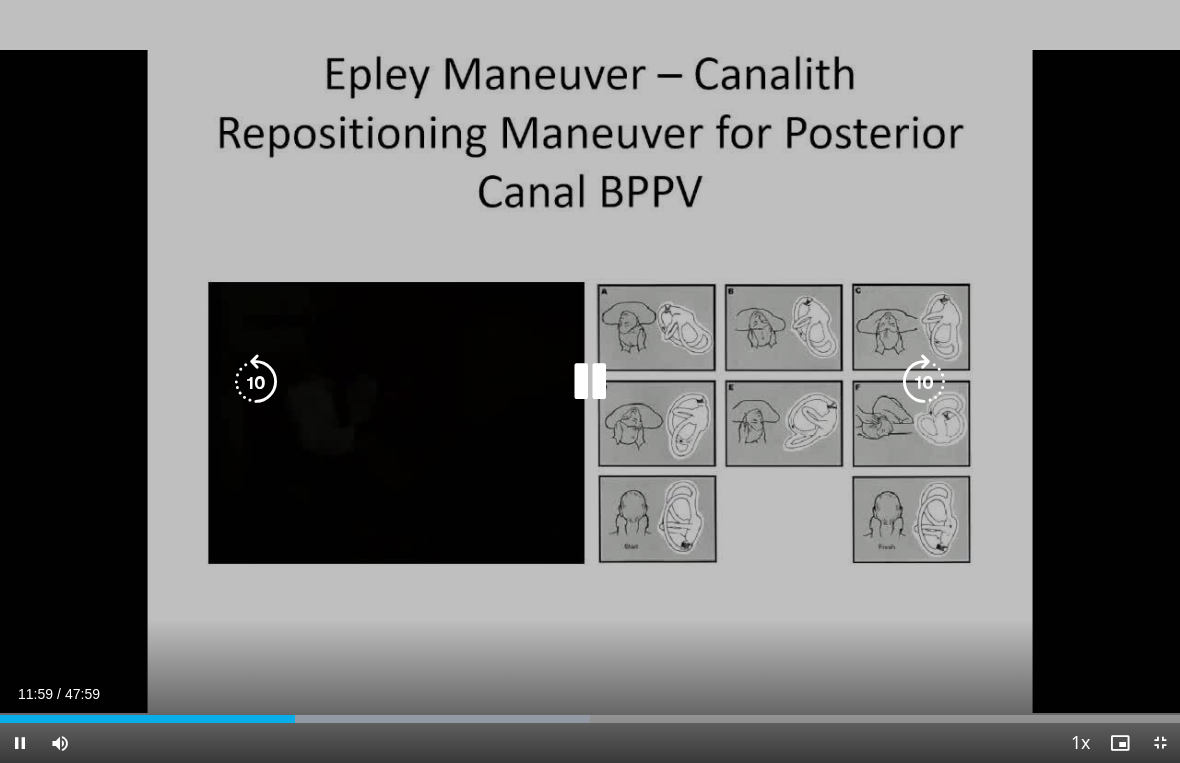 click at bounding box center (256, 382) 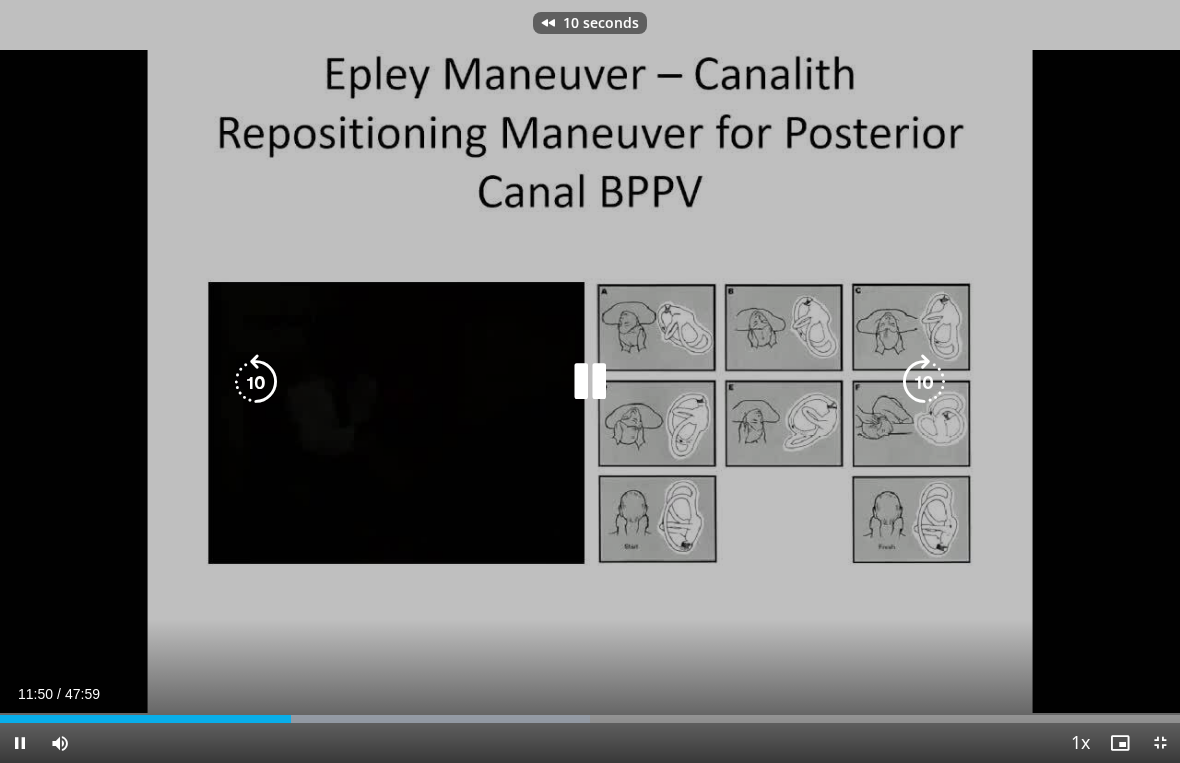 click at bounding box center [256, 382] 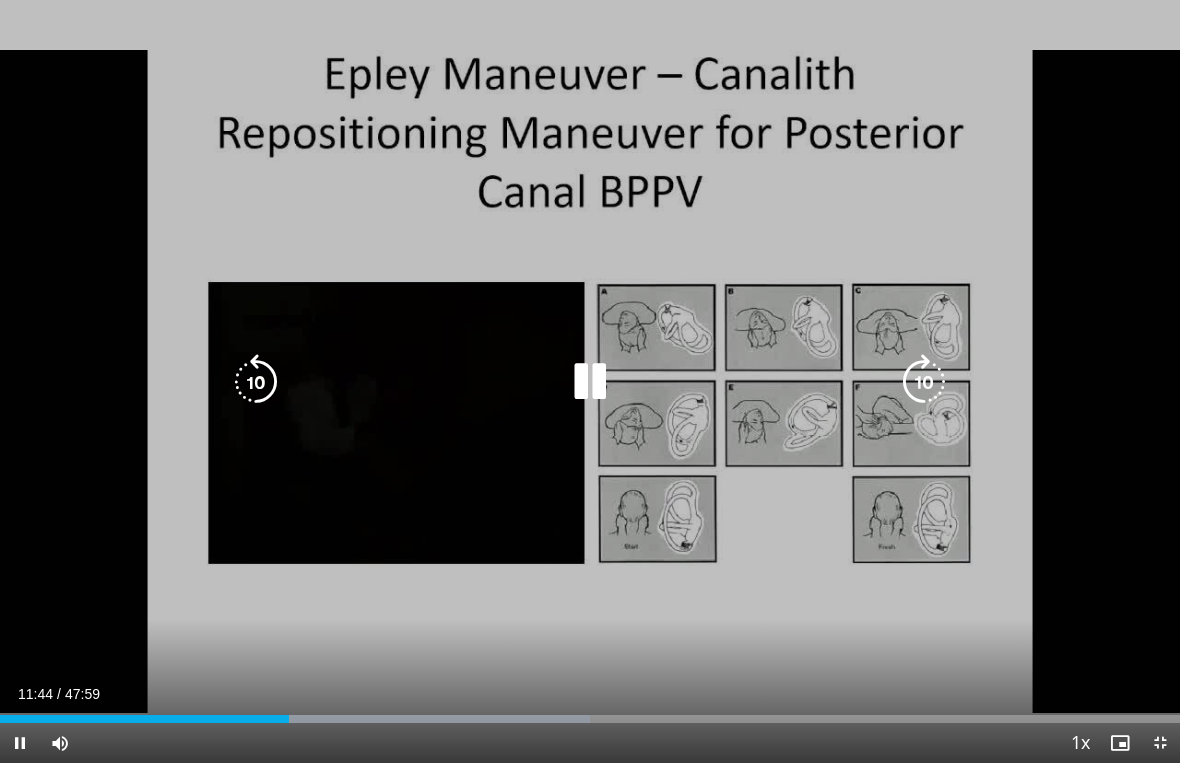 click at bounding box center (590, 382) 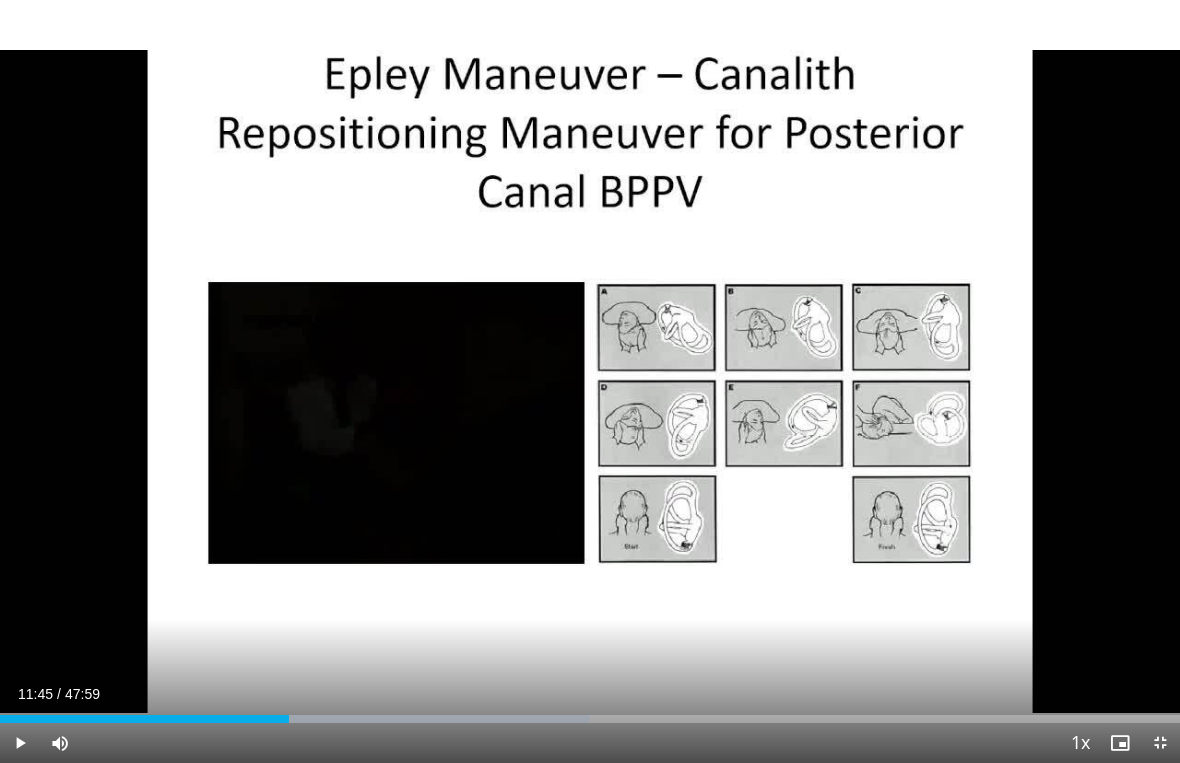 click on "Current Time  11:45 / Duration  47:59 Play Skip Backward Skip Forward Mute Loaded :  50.01% Stream Type  LIVE Seek to live, currently behind live LIVE   1x Playback Rate 0.5x 0.75x 1x , selected 1.25x 1.5x 1.75x 2x Chapters Chapters Descriptions descriptions off , selected Captions captions off , selected Audio Track en (Main) , selected Exit Fullscreen Enable picture-in-picture mode" at bounding box center (590, 743) 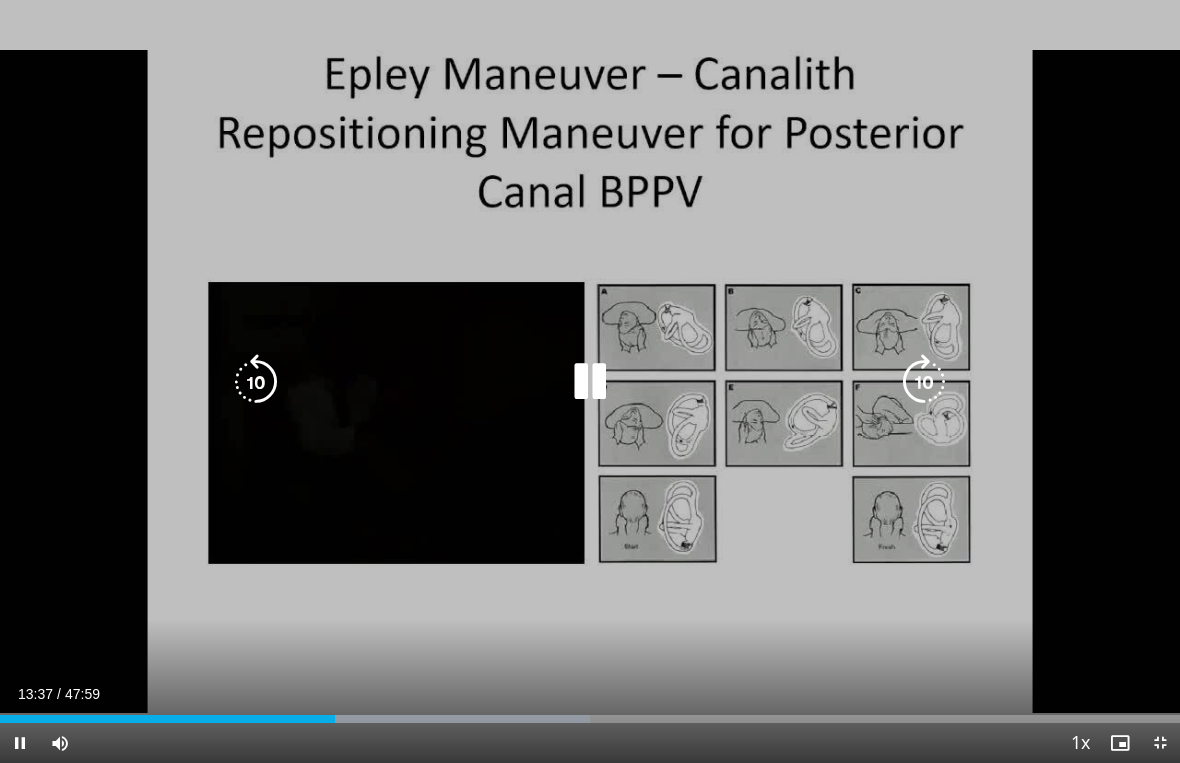 click at bounding box center [590, 382] 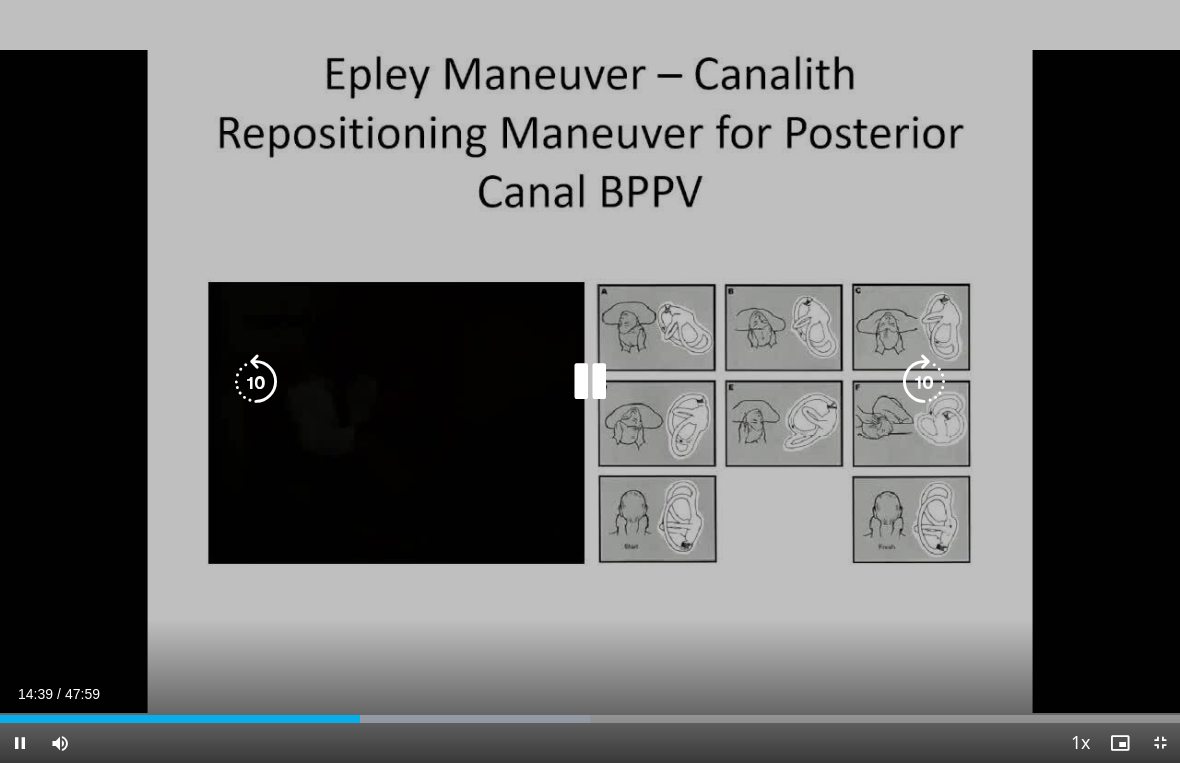 click at bounding box center (590, 382) 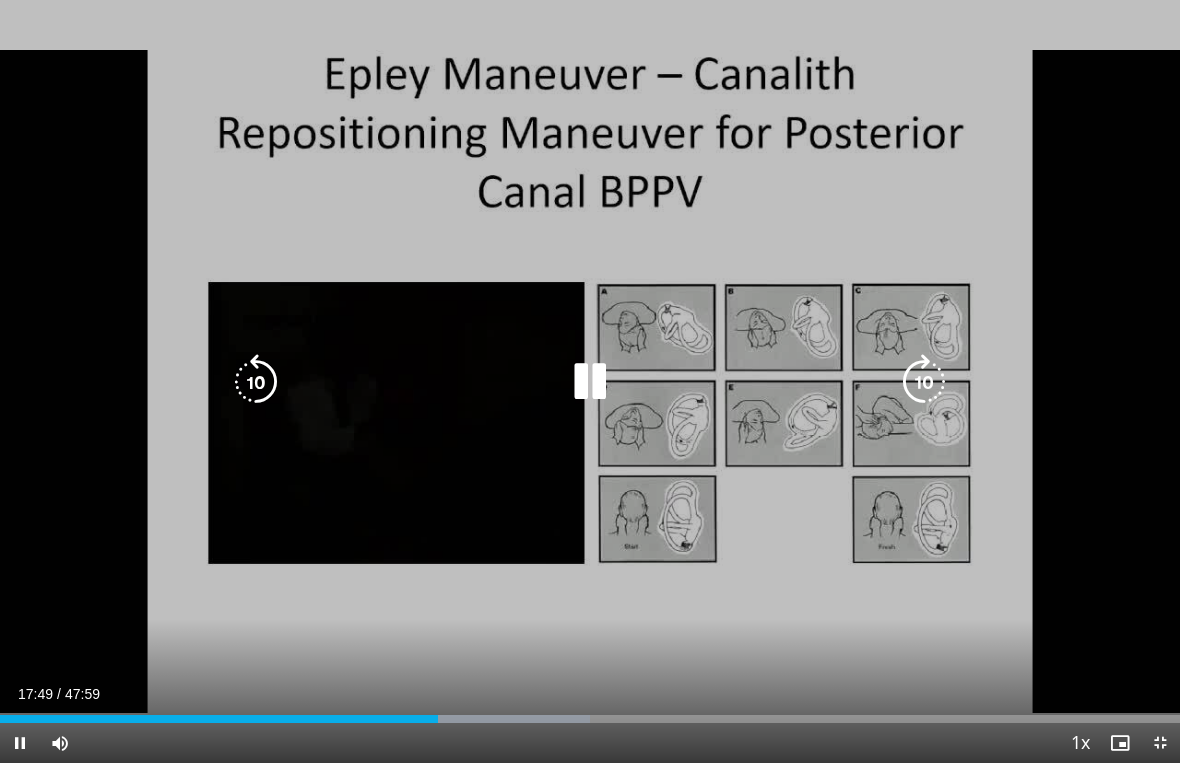 click at bounding box center [590, 382] 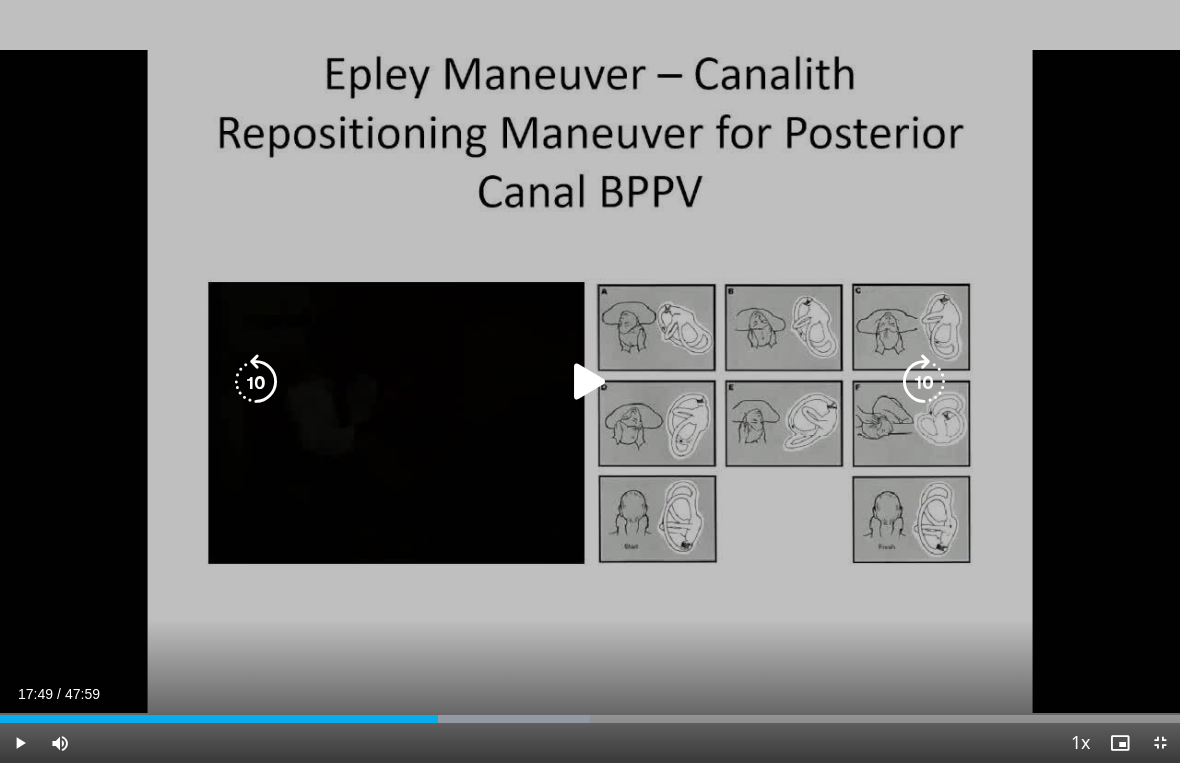 click at bounding box center (590, 382) 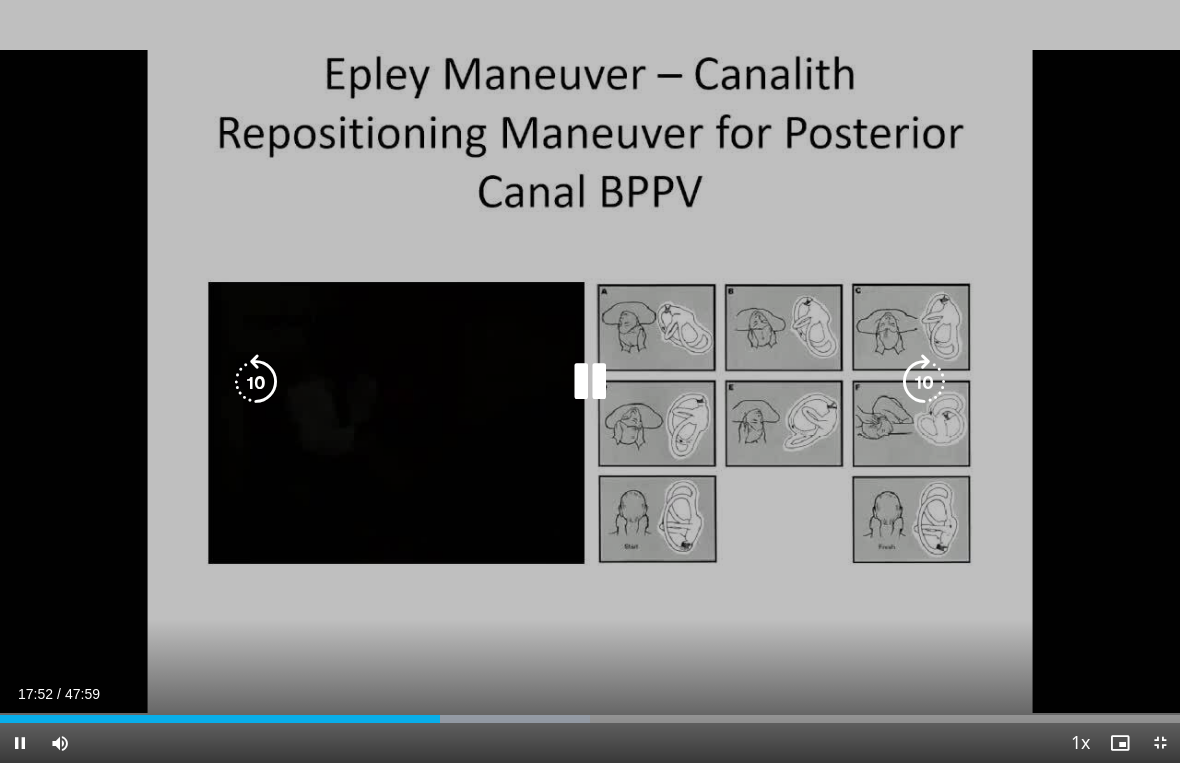 click at bounding box center [590, 382] 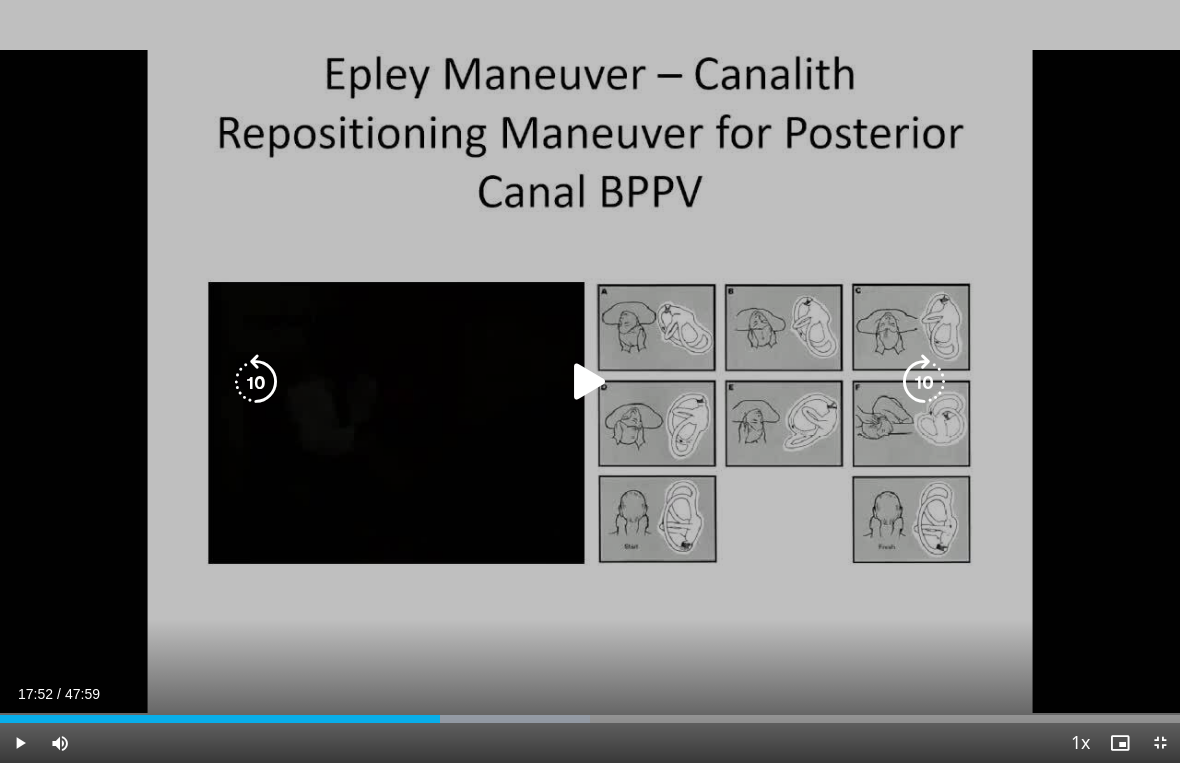 click at bounding box center (590, 382) 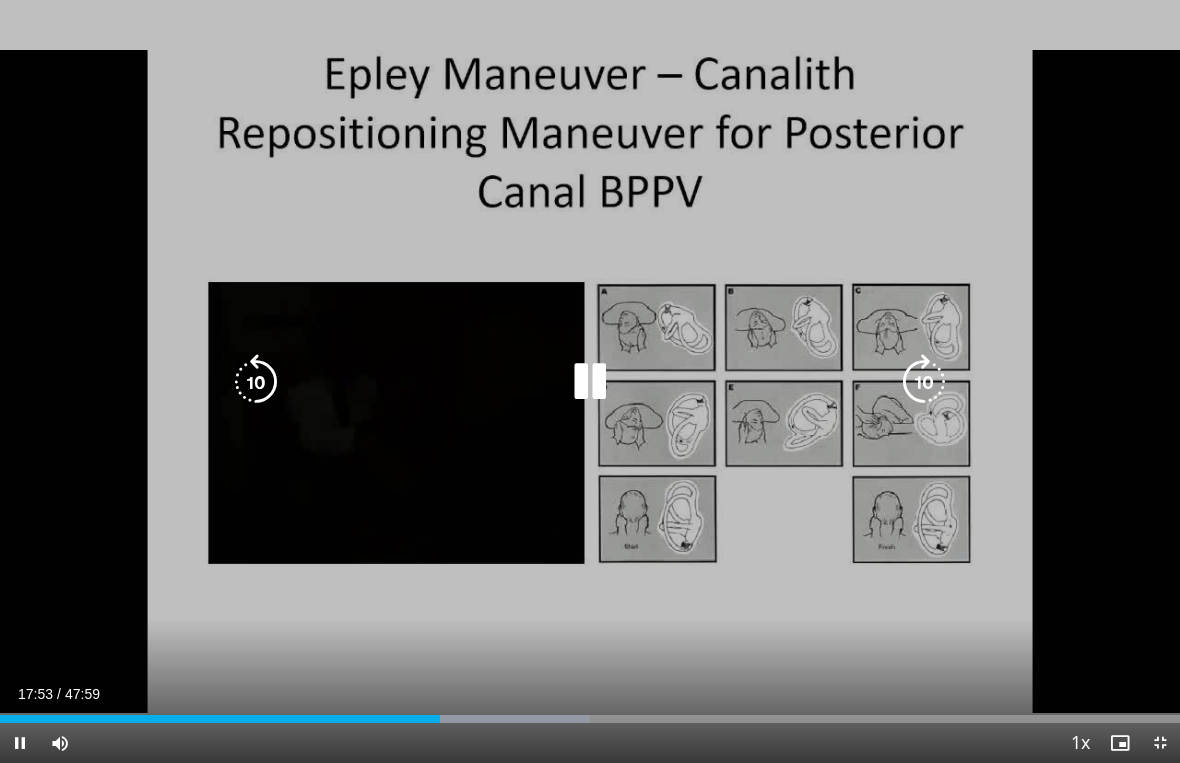 click at bounding box center [256, 382] 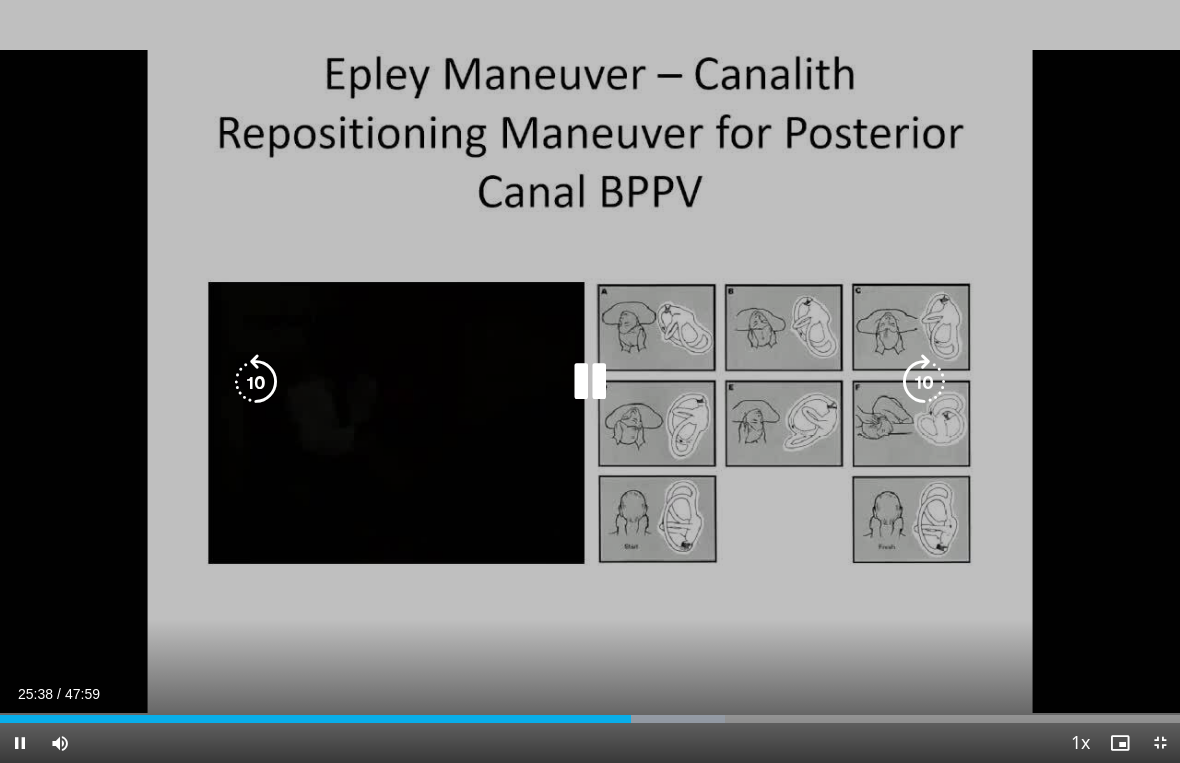 click at bounding box center (590, 382) 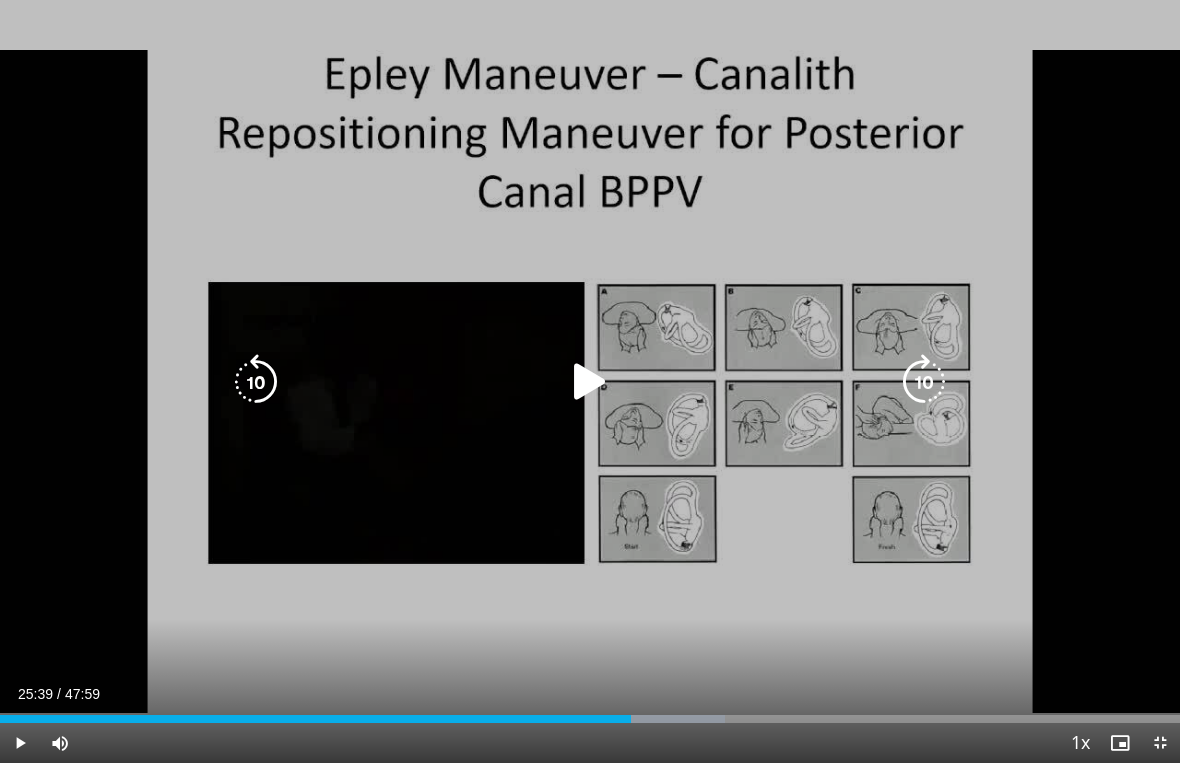 click at bounding box center [590, 382] 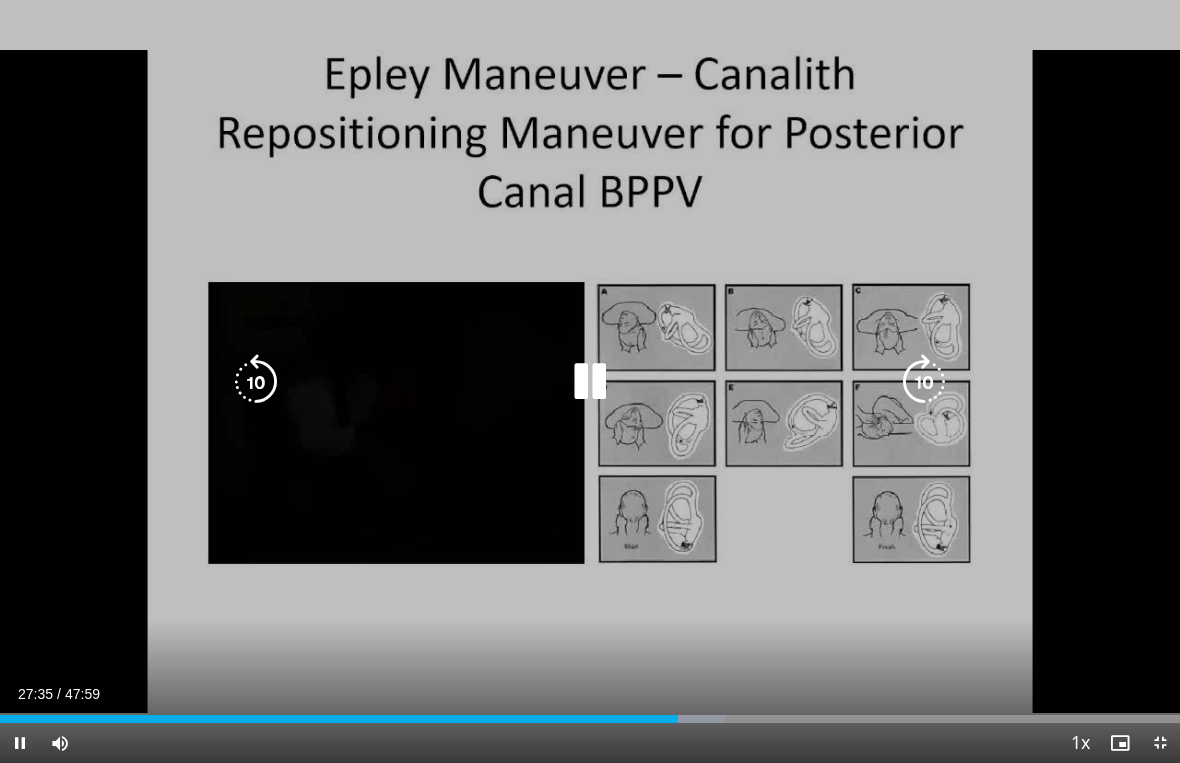click at bounding box center (590, 382) 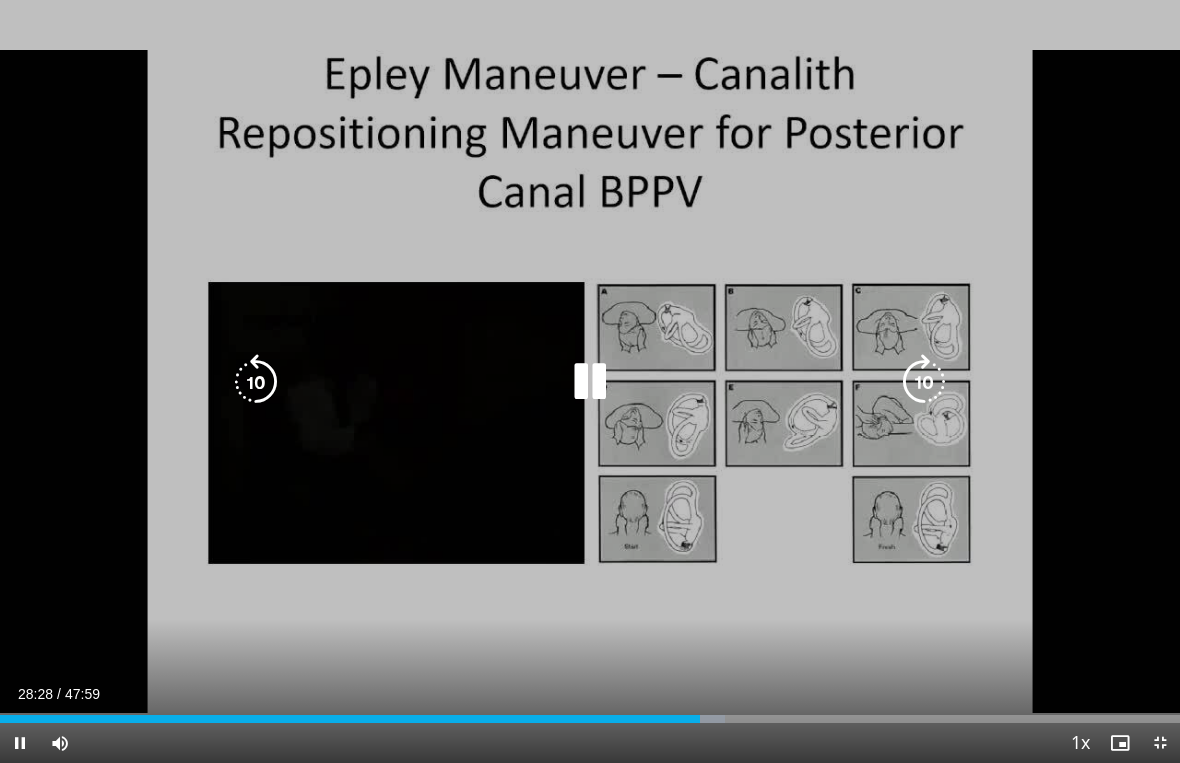click at bounding box center (590, 382) 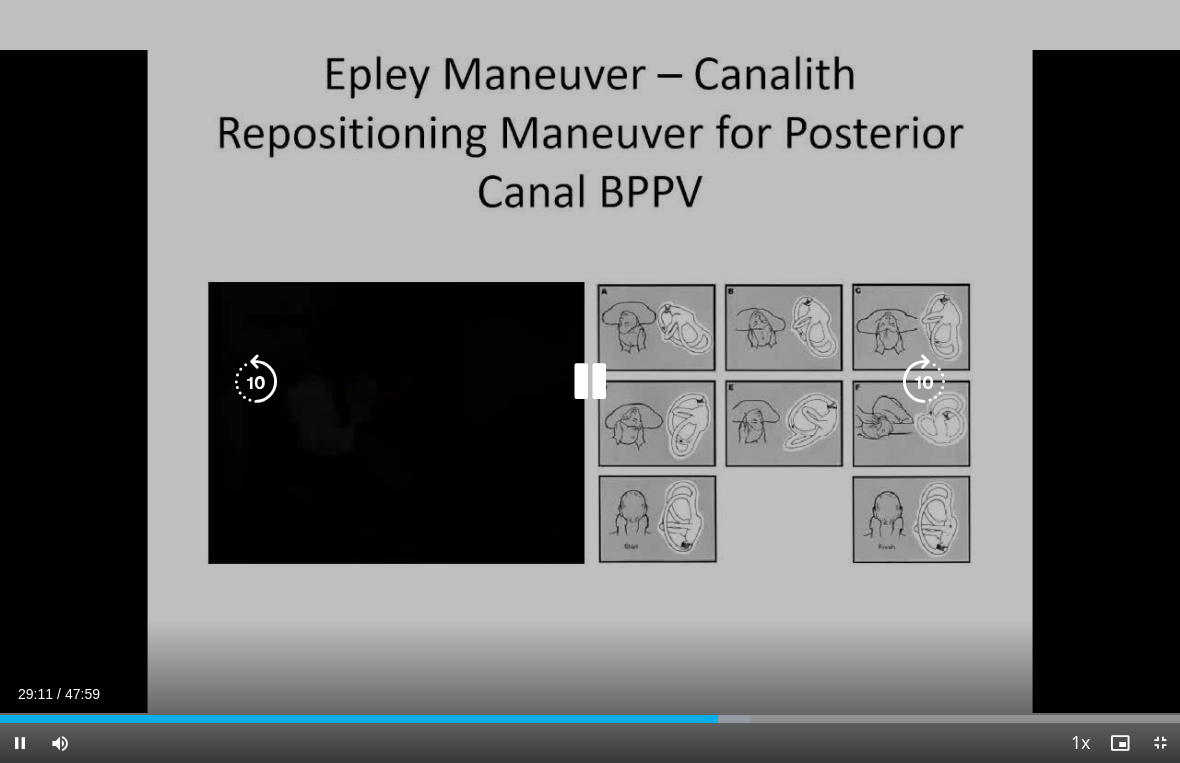 click at bounding box center [590, 382] 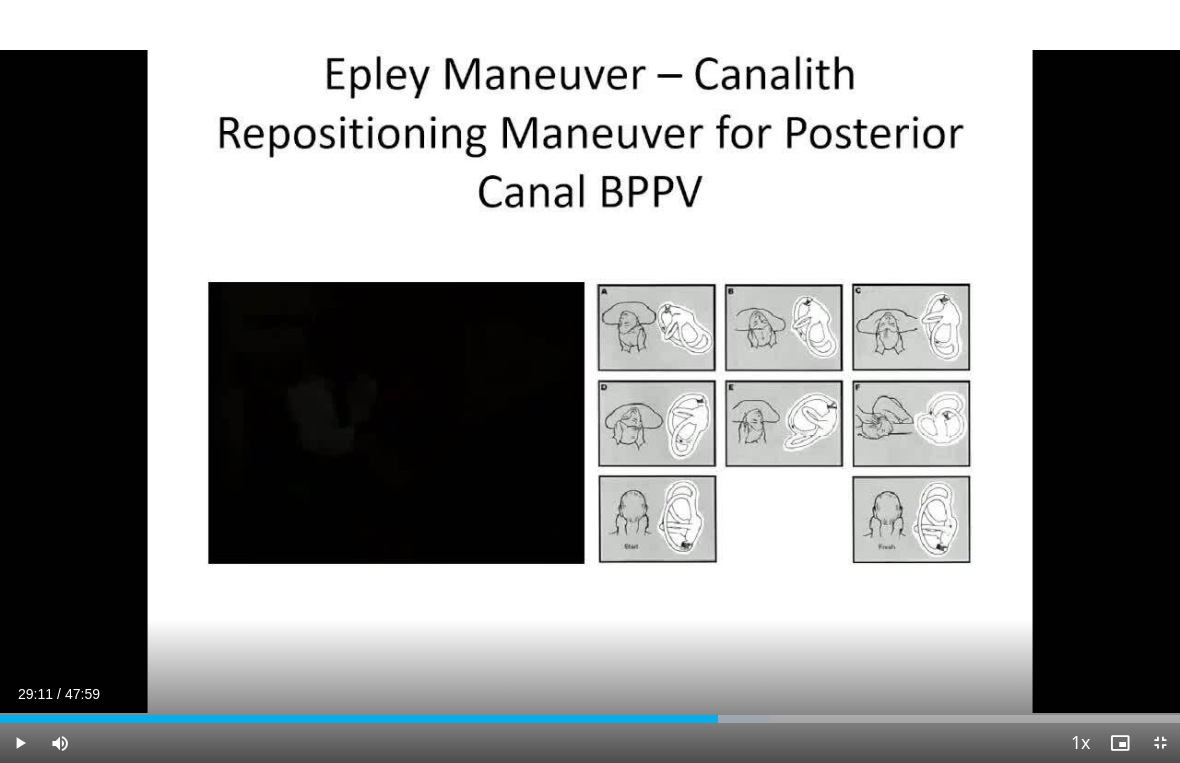 click on "10 seconds
Tap to unmute" at bounding box center [590, 381] 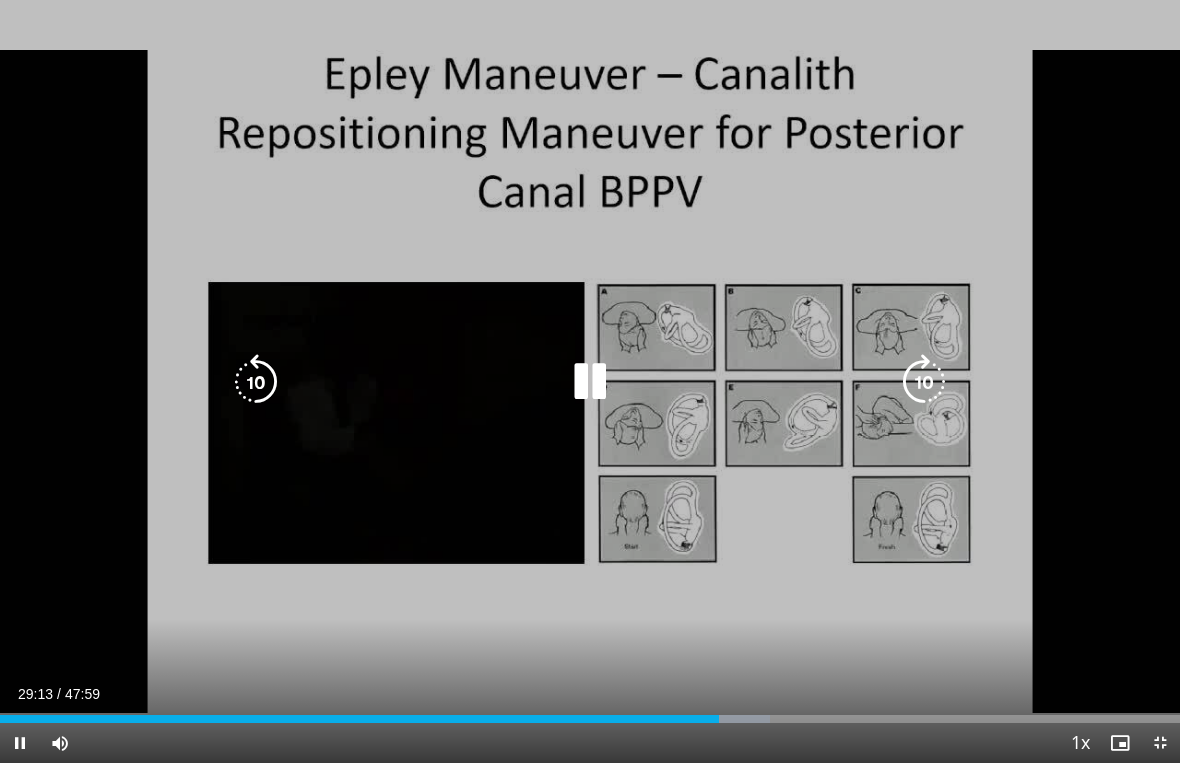 click at bounding box center [256, 382] 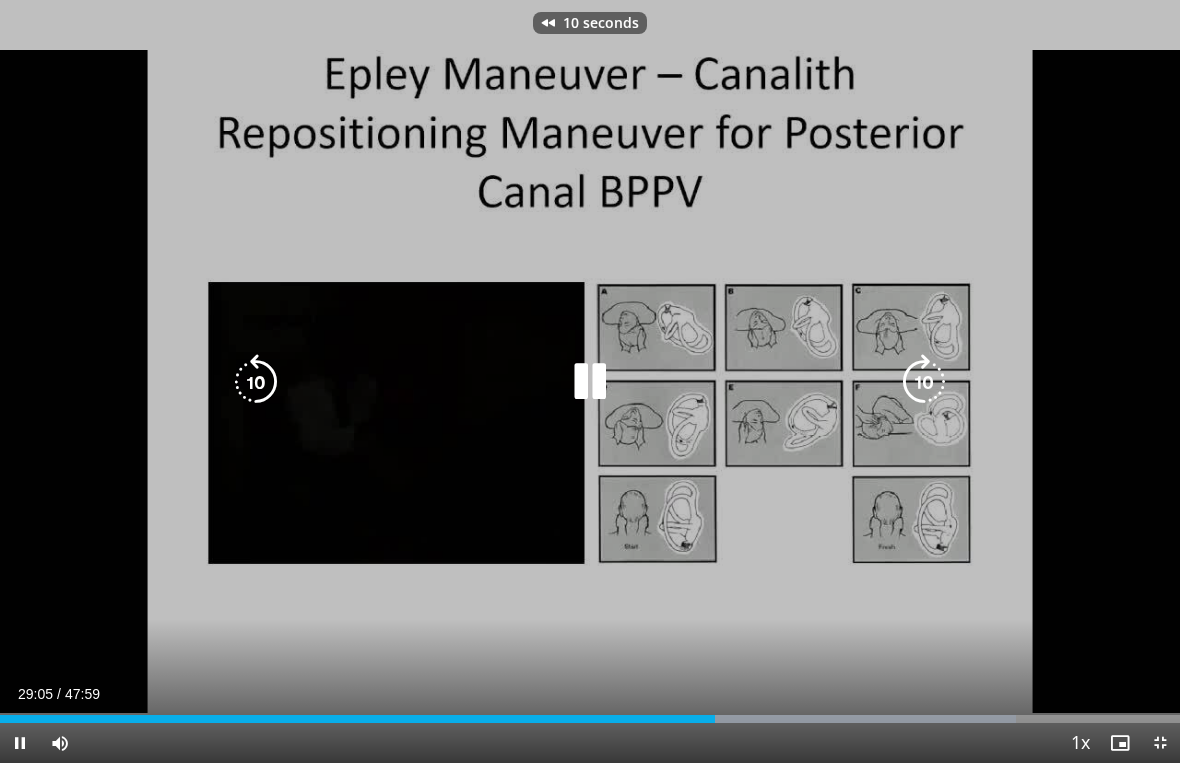 click at bounding box center (256, 382) 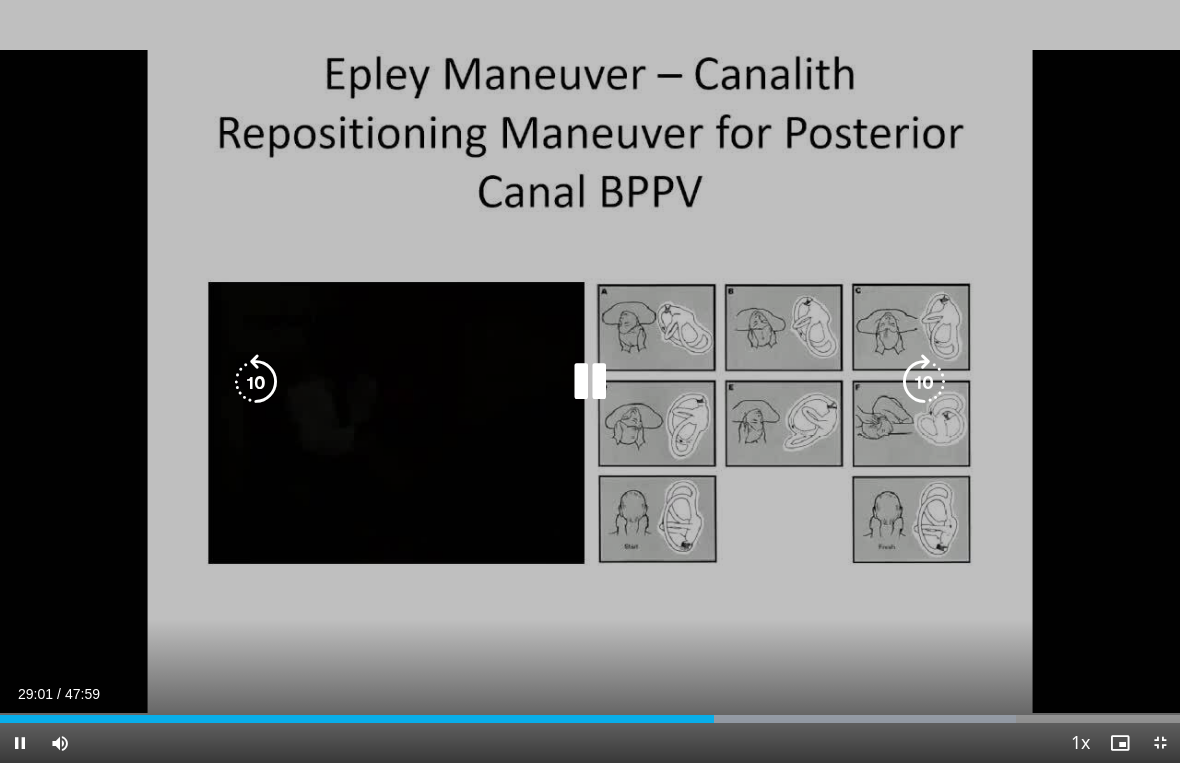 click at bounding box center [256, 382] 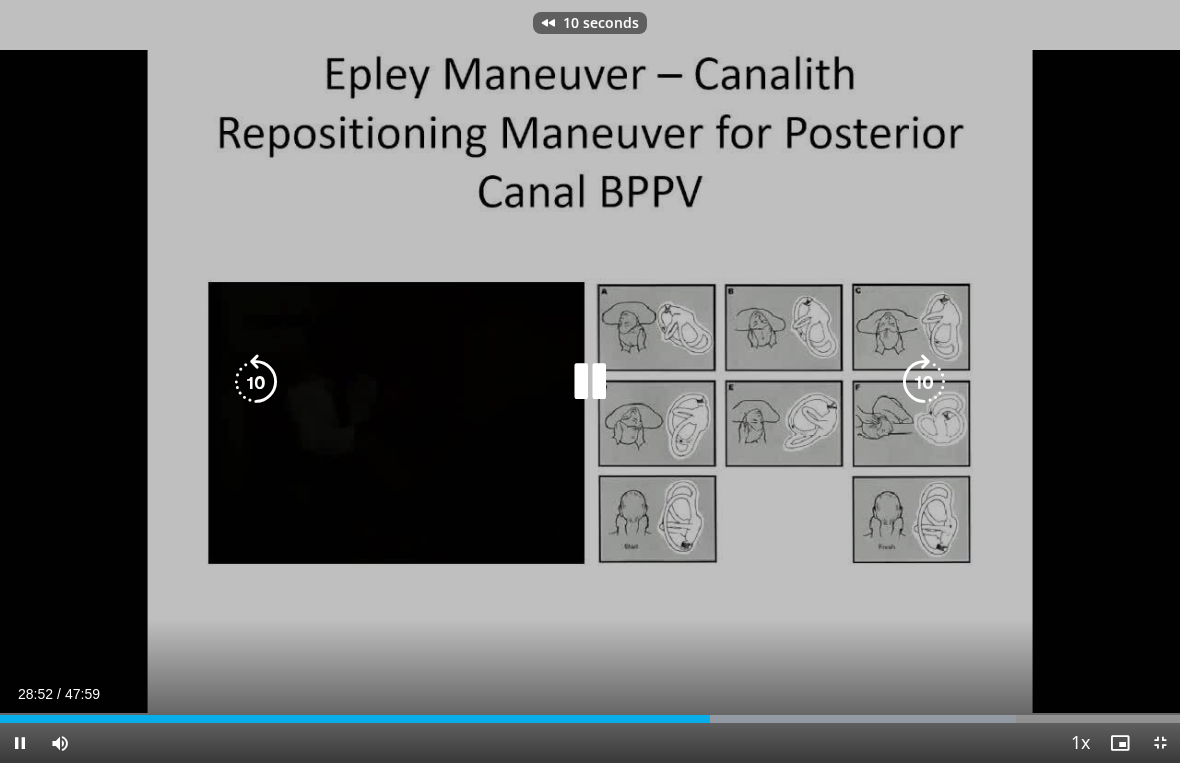 click at bounding box center (256, 382) 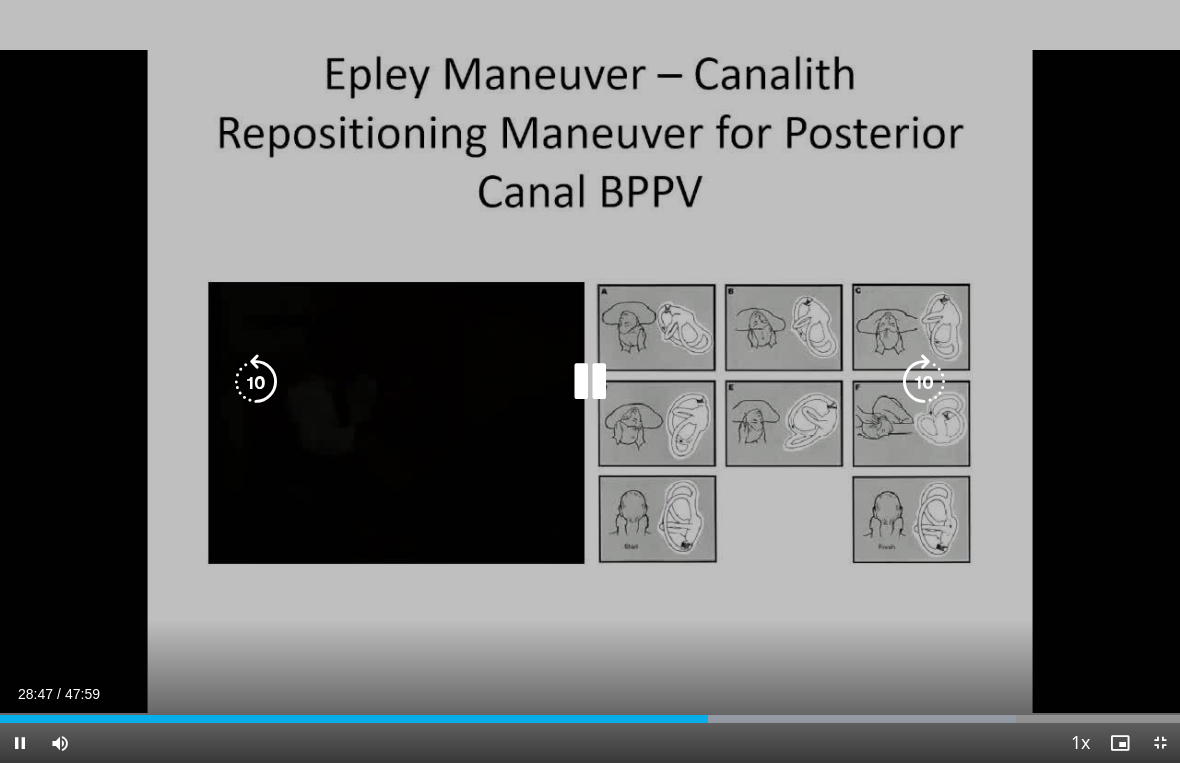 click at bounding box center [256, 382] 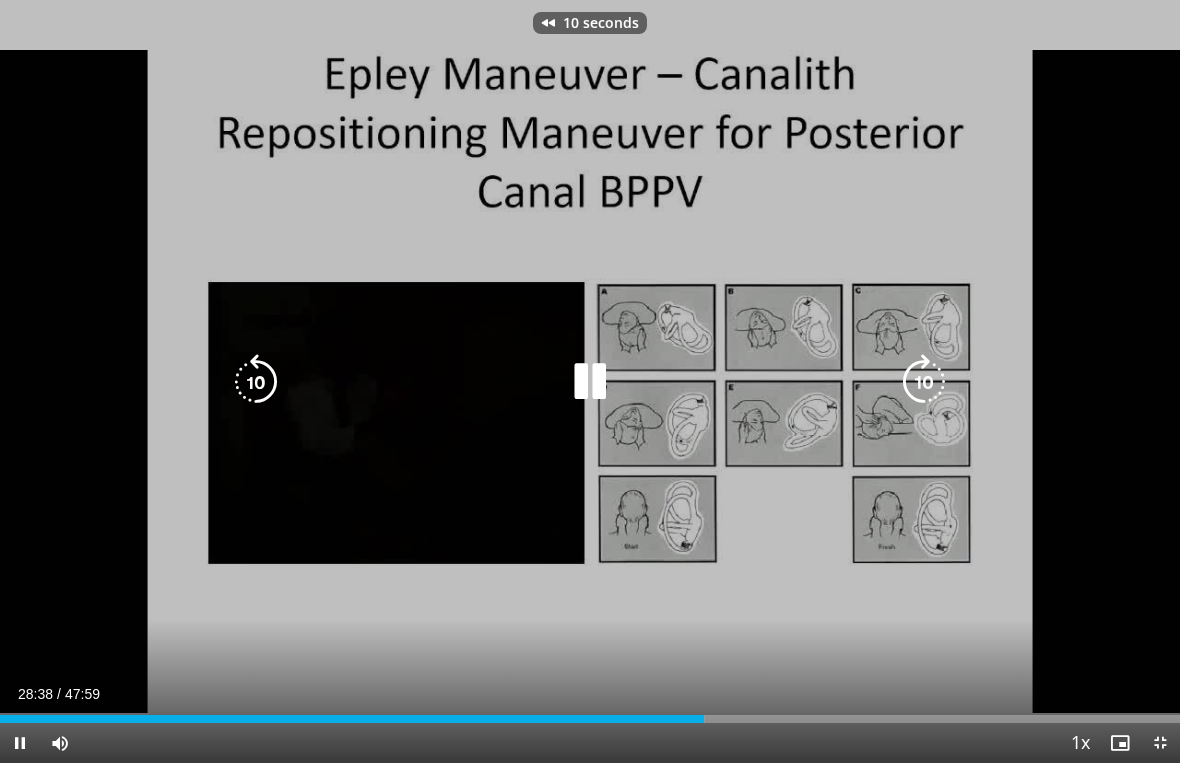 click at bounding box center [256, 382] 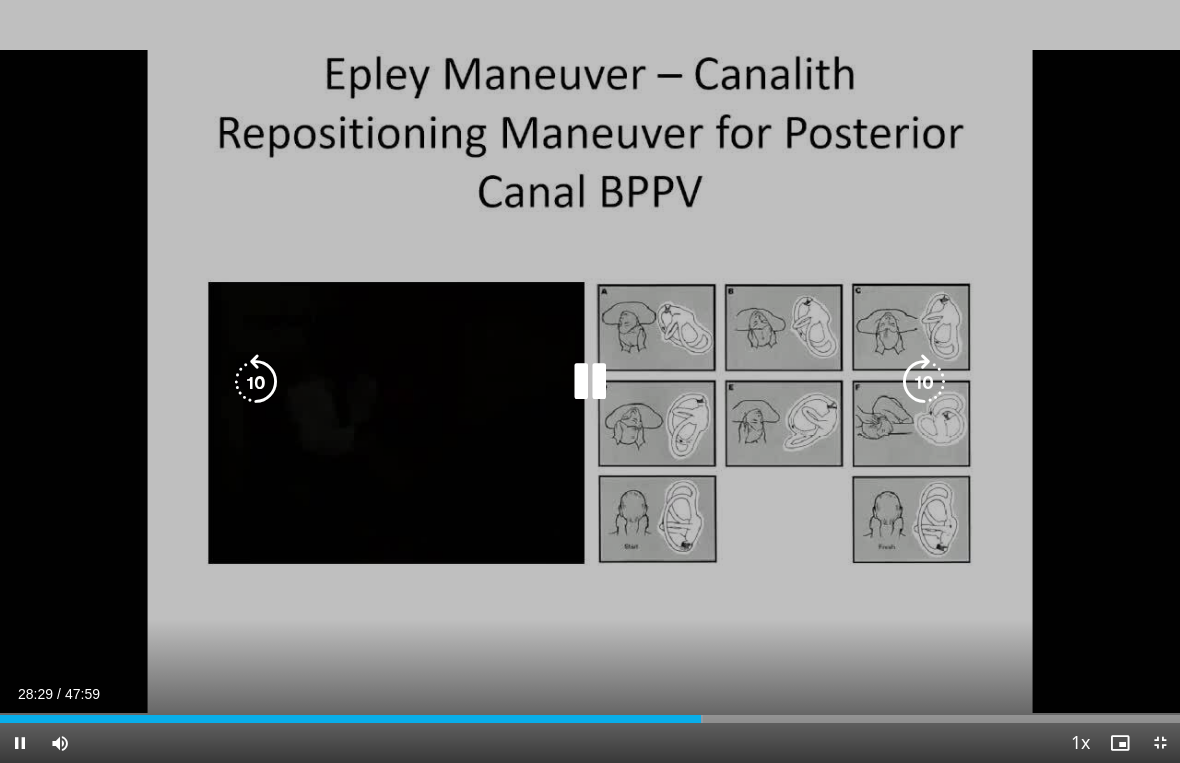 click at bounding box center [256, 382] 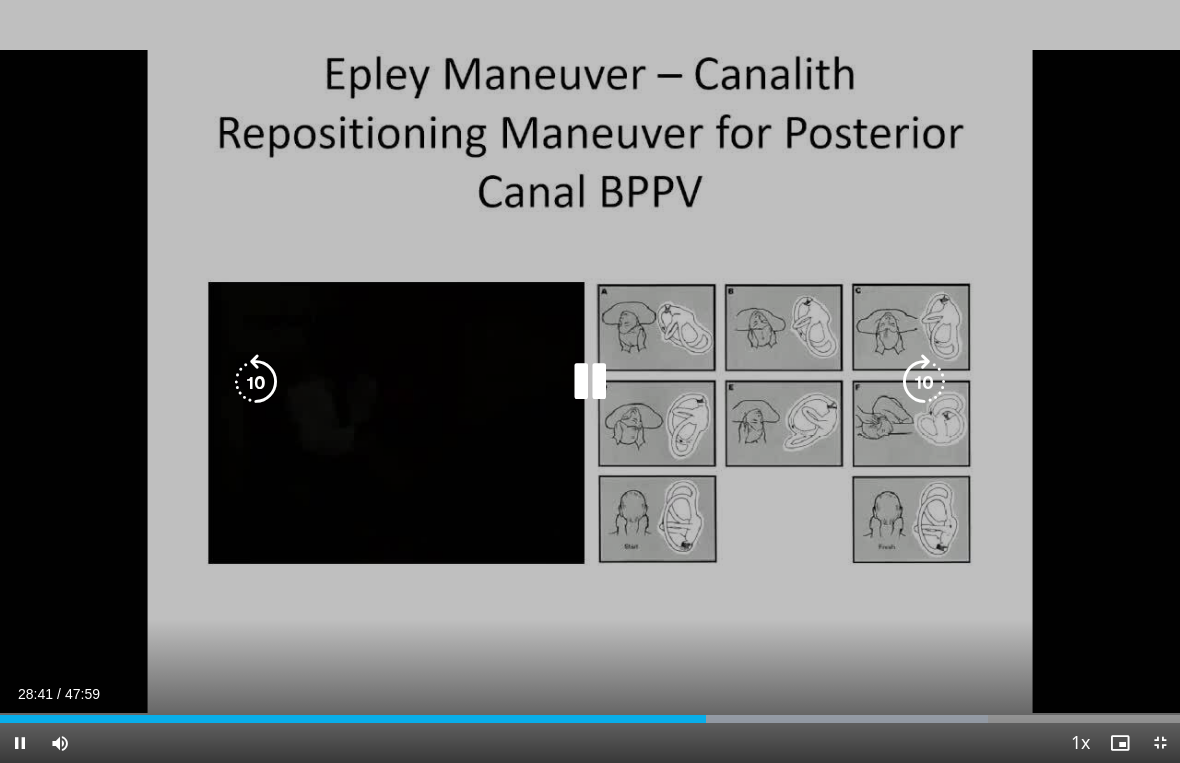 click at bounding box center (590, 382) 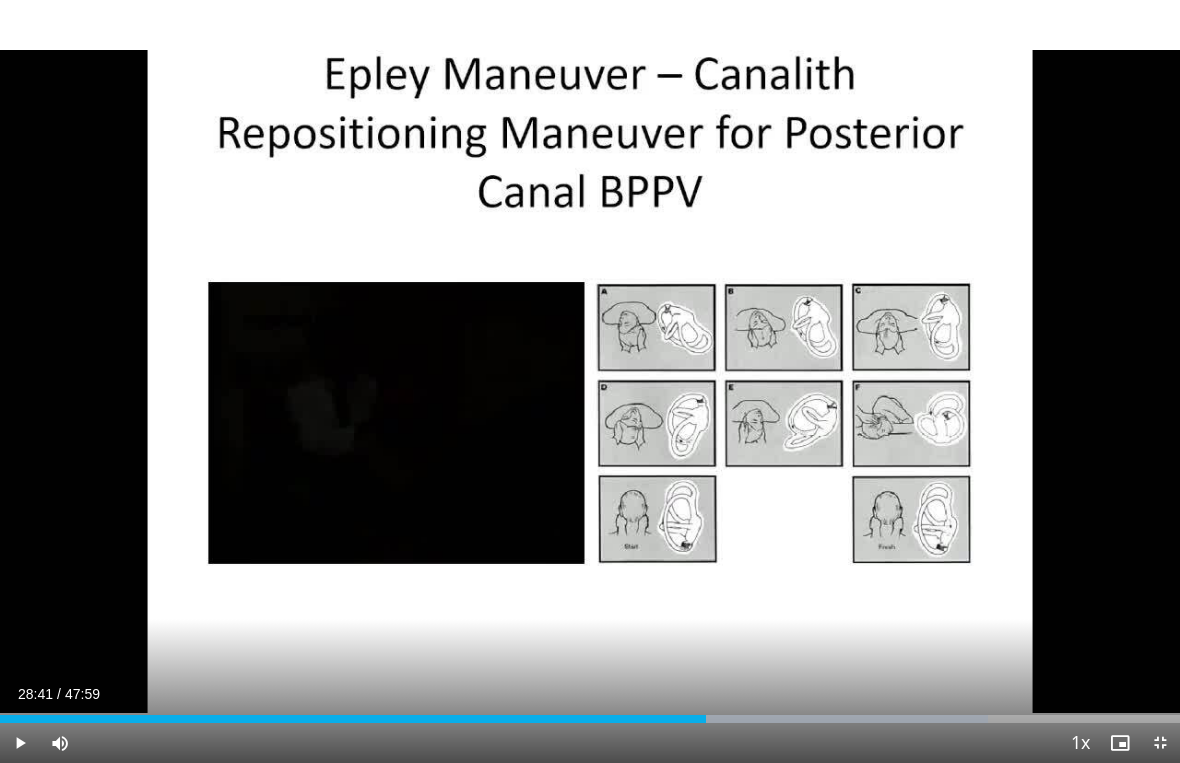 click on "10 seconds
Tap to unmute" at bounding box center [590, 381] 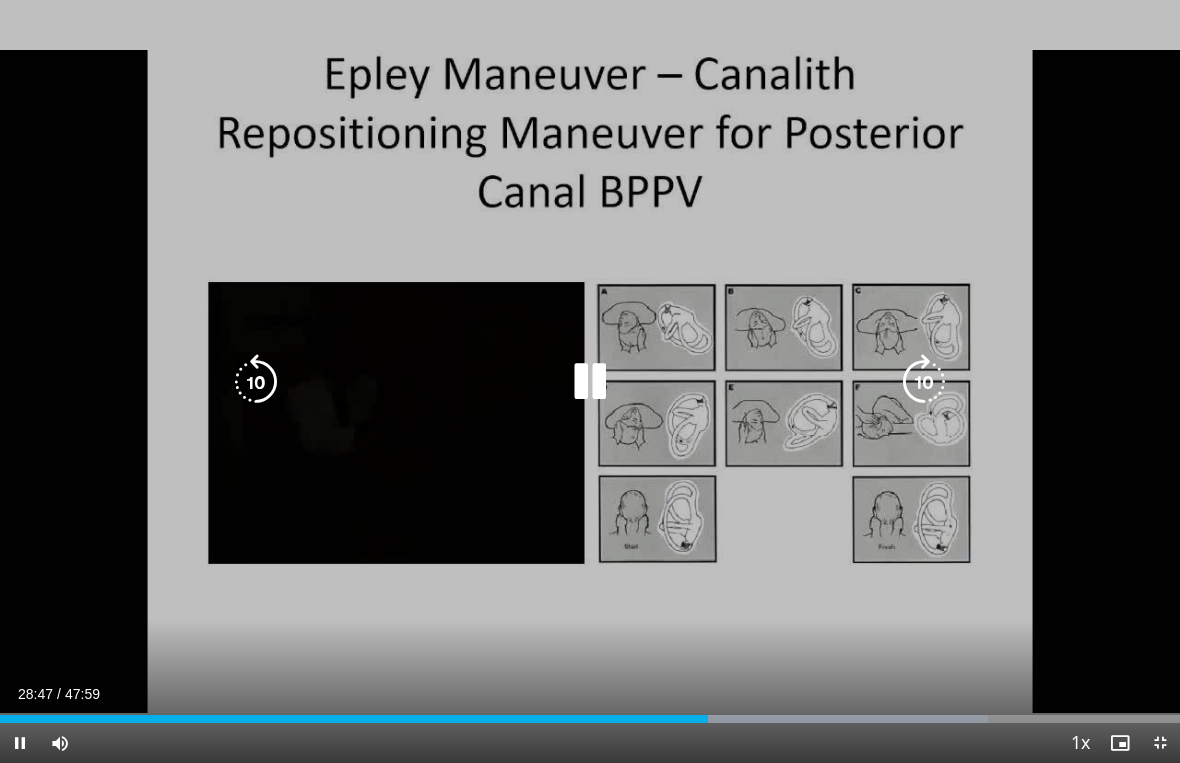 click at bounding box center (256, 382) 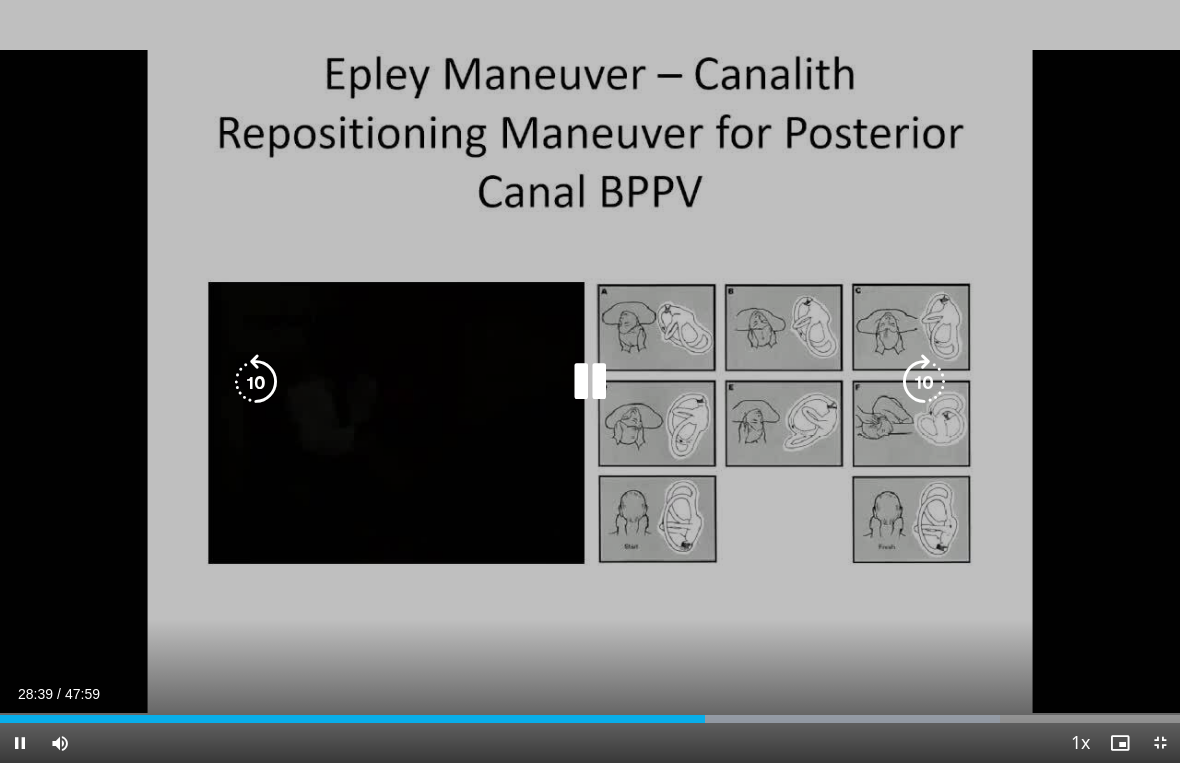 click at bounding box center (256, 382) 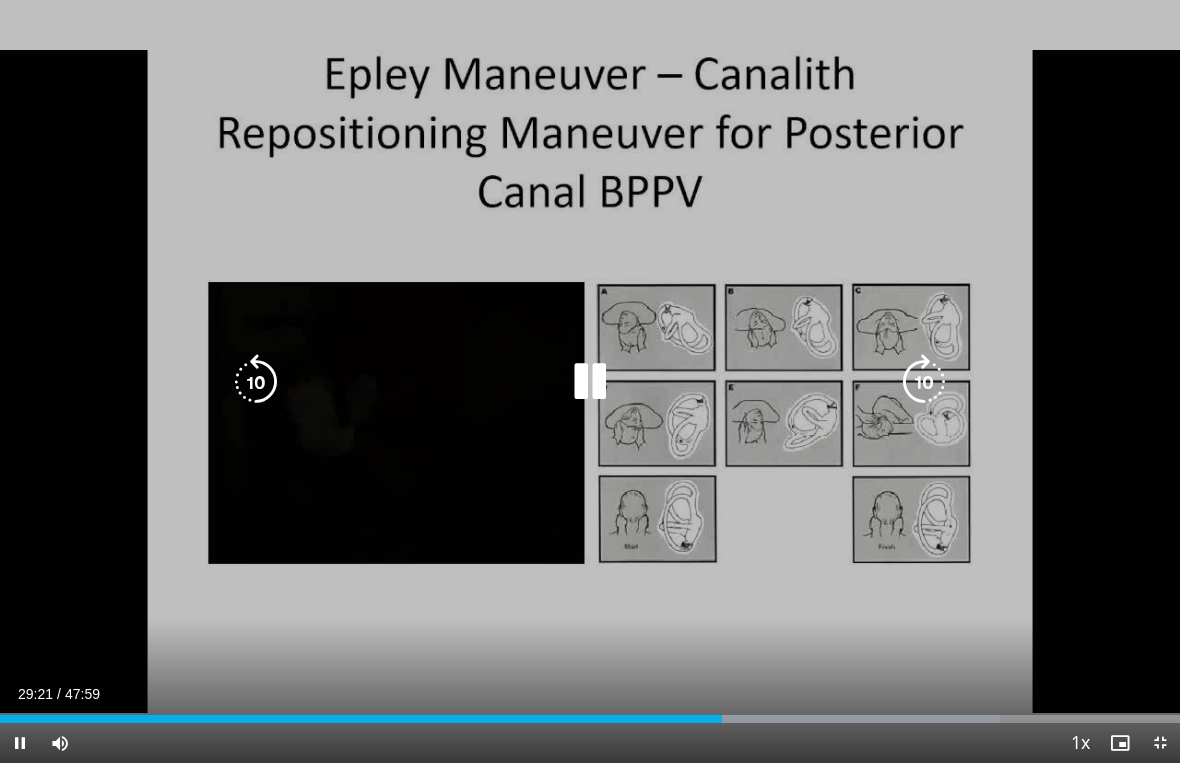 click at bounding box center (590, 382) 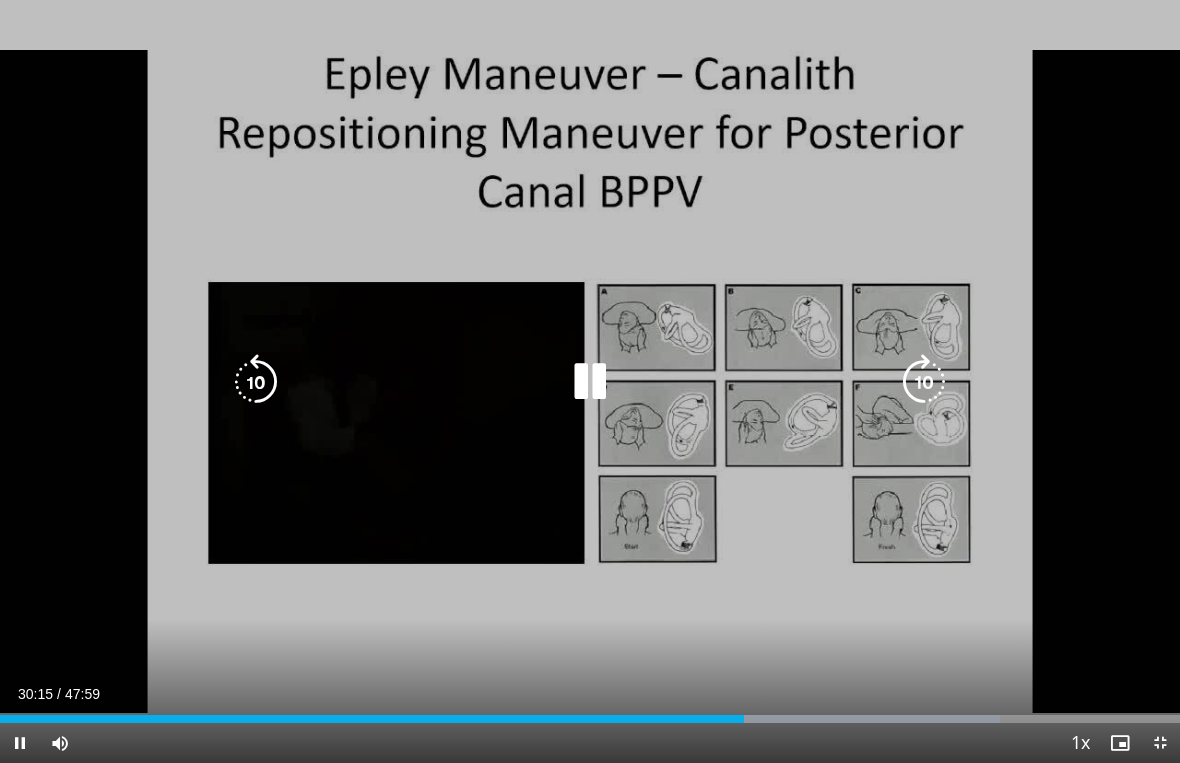 click at bounding box center (256, 382) 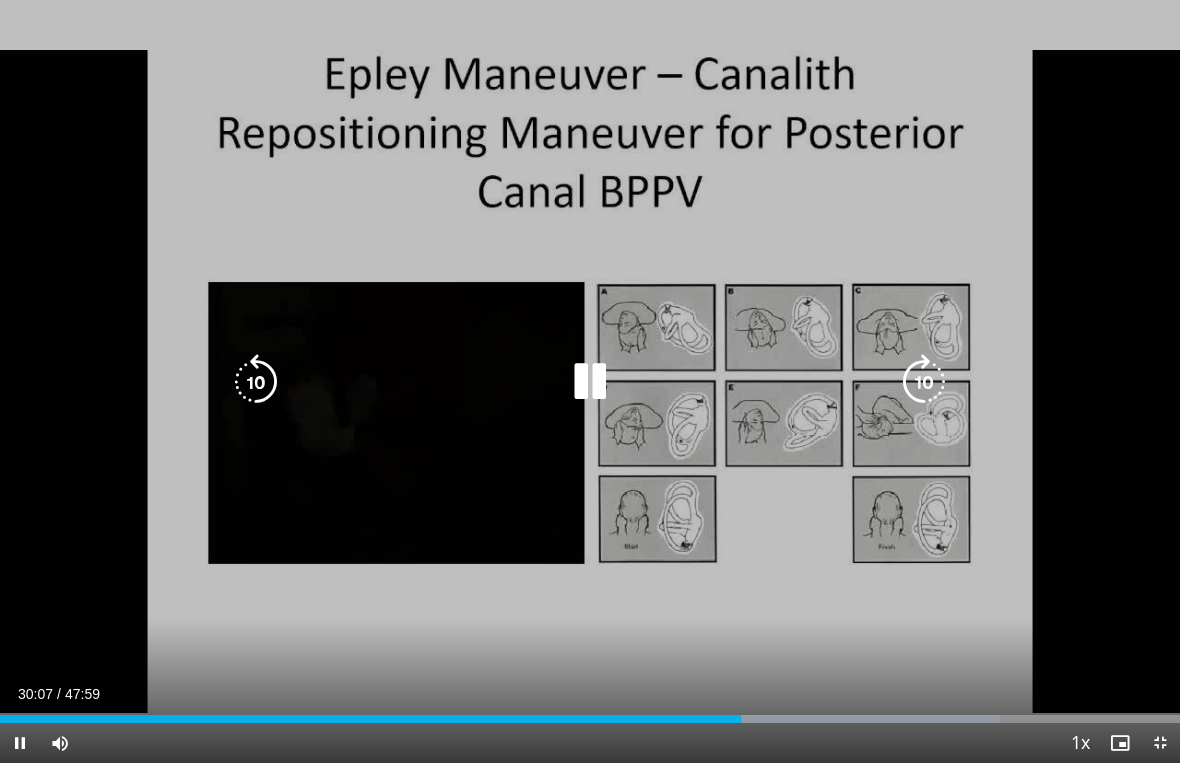click at bounding box center [256, 382] 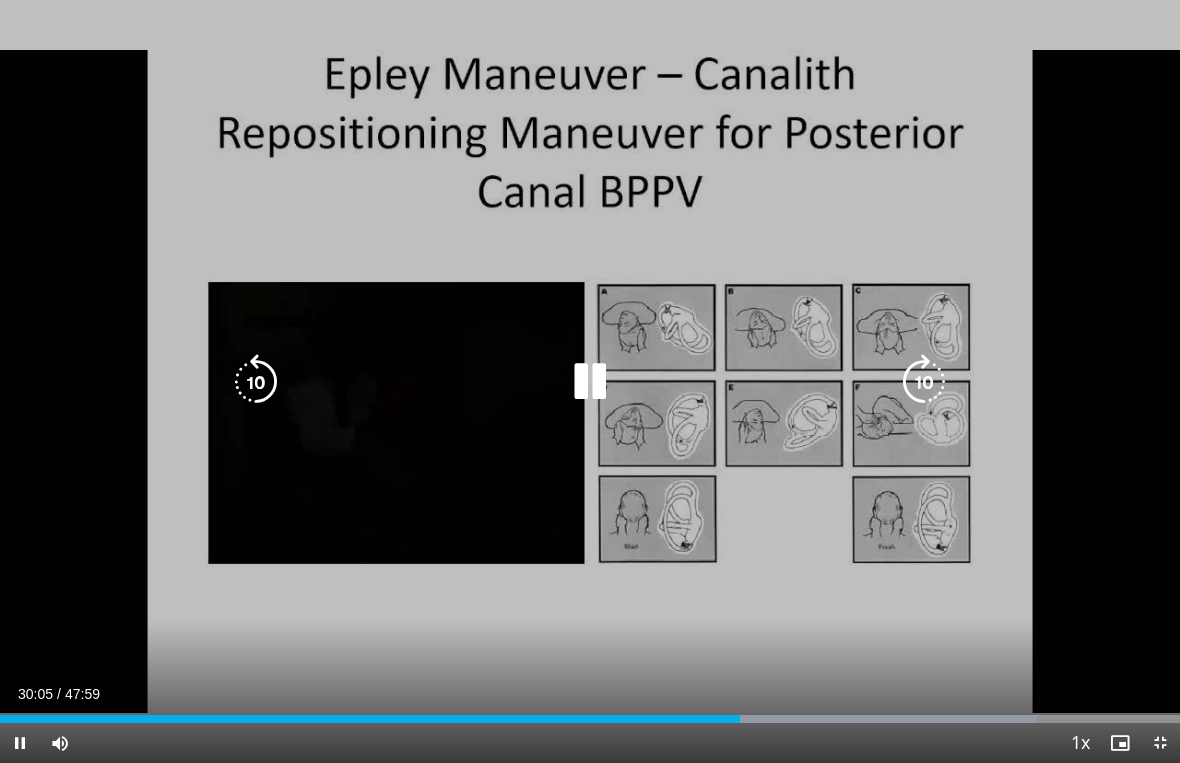 click at bounding box center [590, 382] 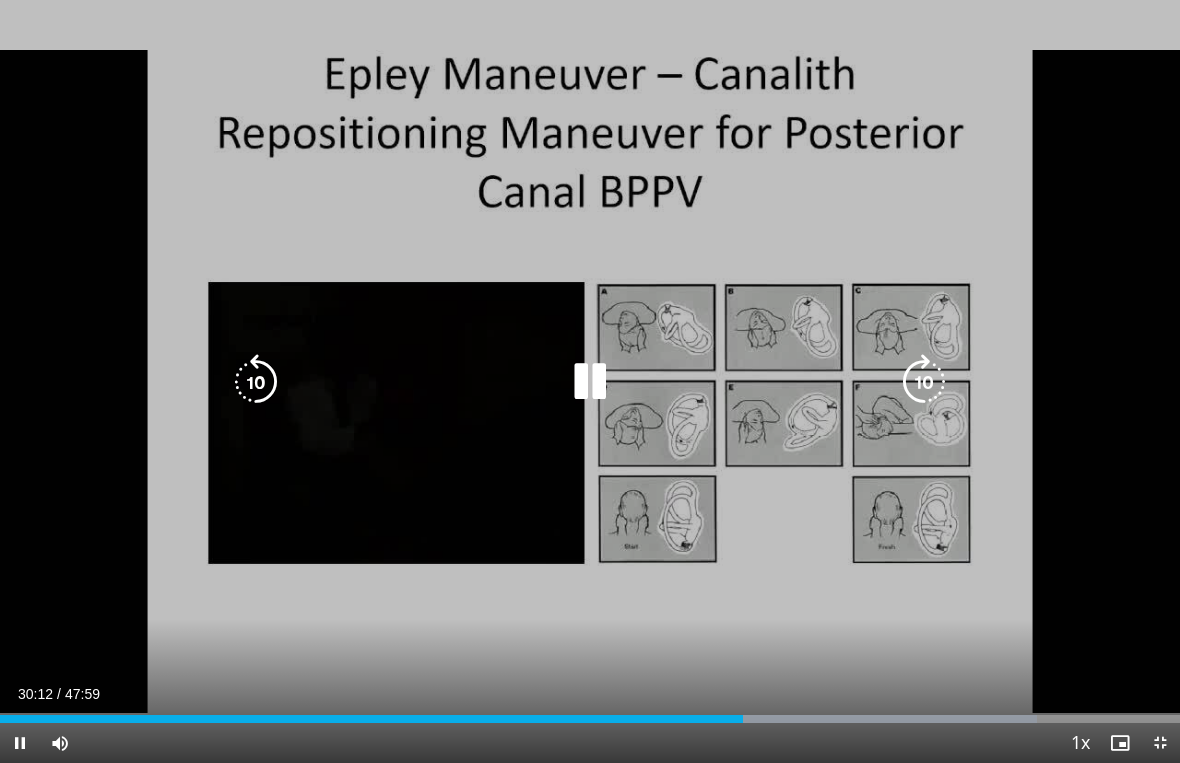 click at bounding box center [590, 382] 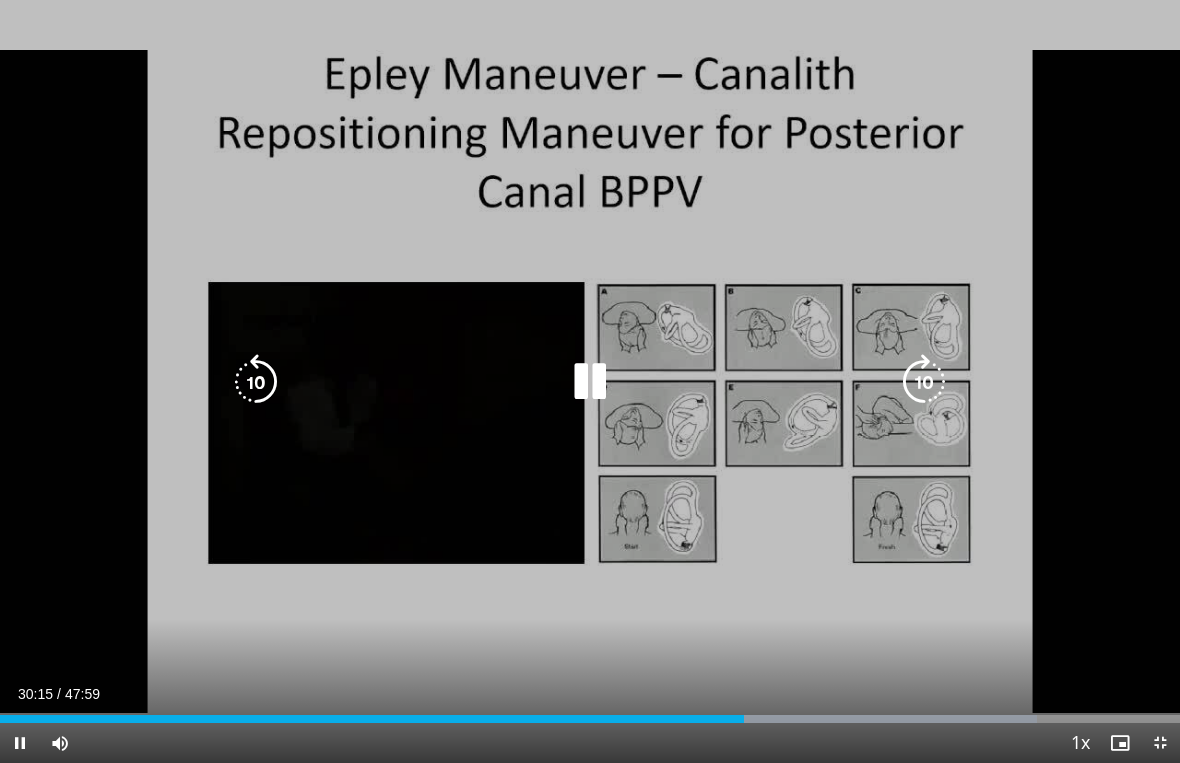 click at bounding box center [256, 382] 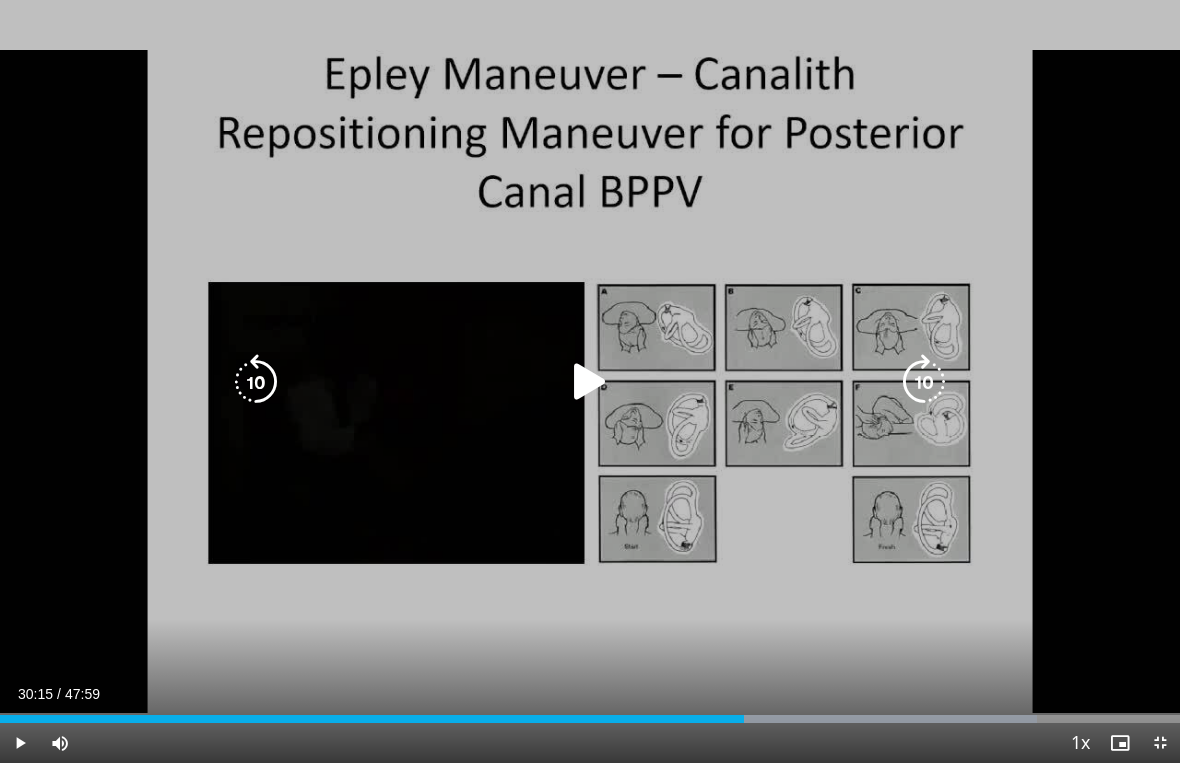 click at bounding box center (256, 382) 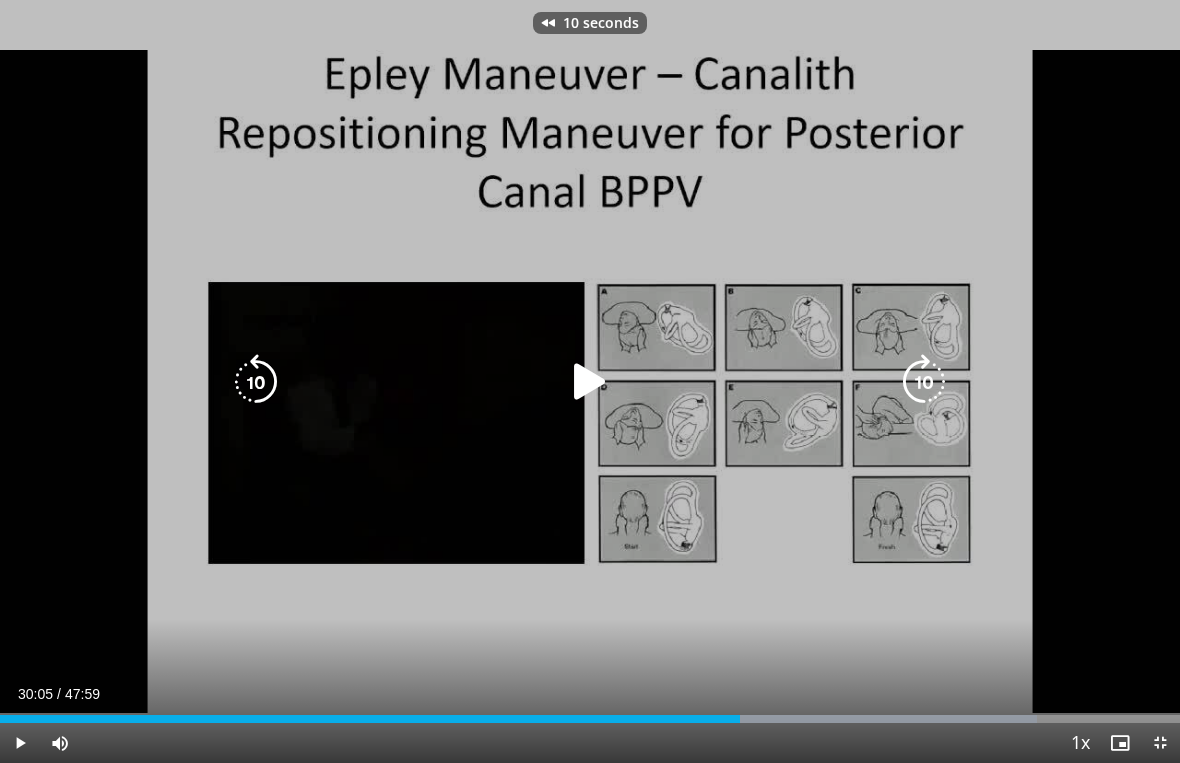 click at bounding box center (590, 382) 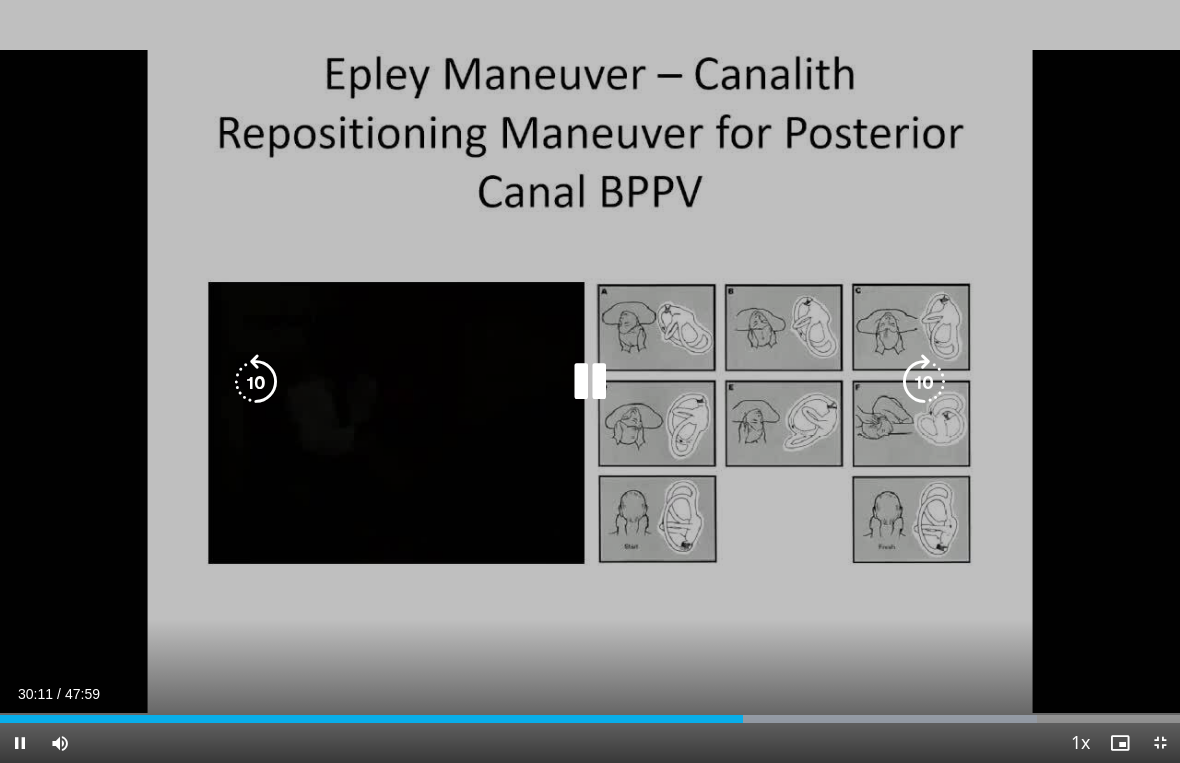 click at bounding box center [590, 382] 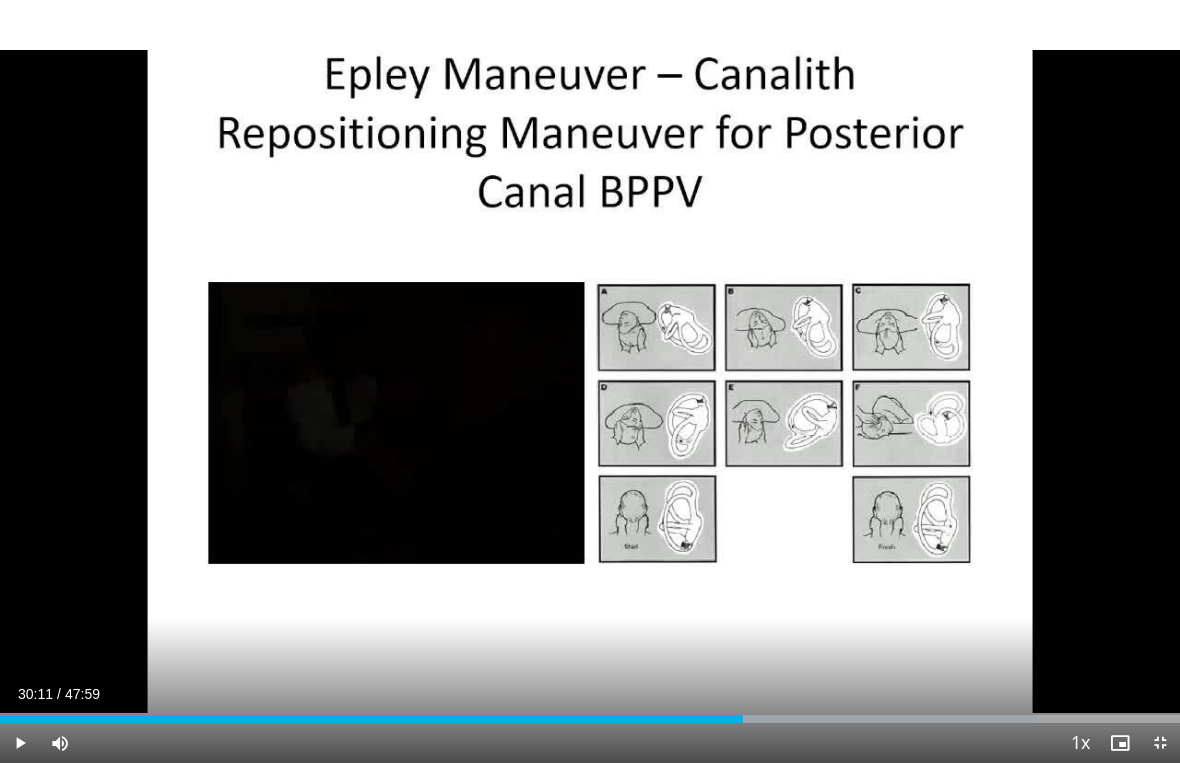 click on "10 seconds
Tap to unmute" at bounding box center [590, 381] 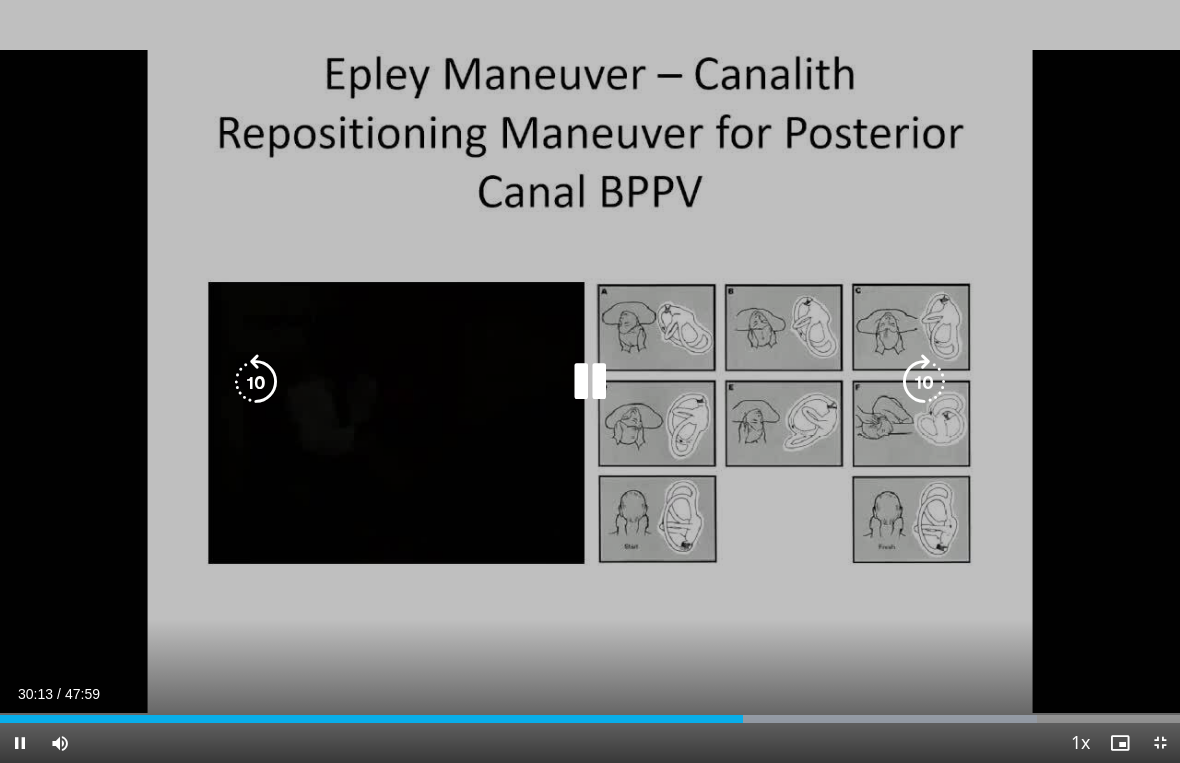 click at bounding box center [256, 382] 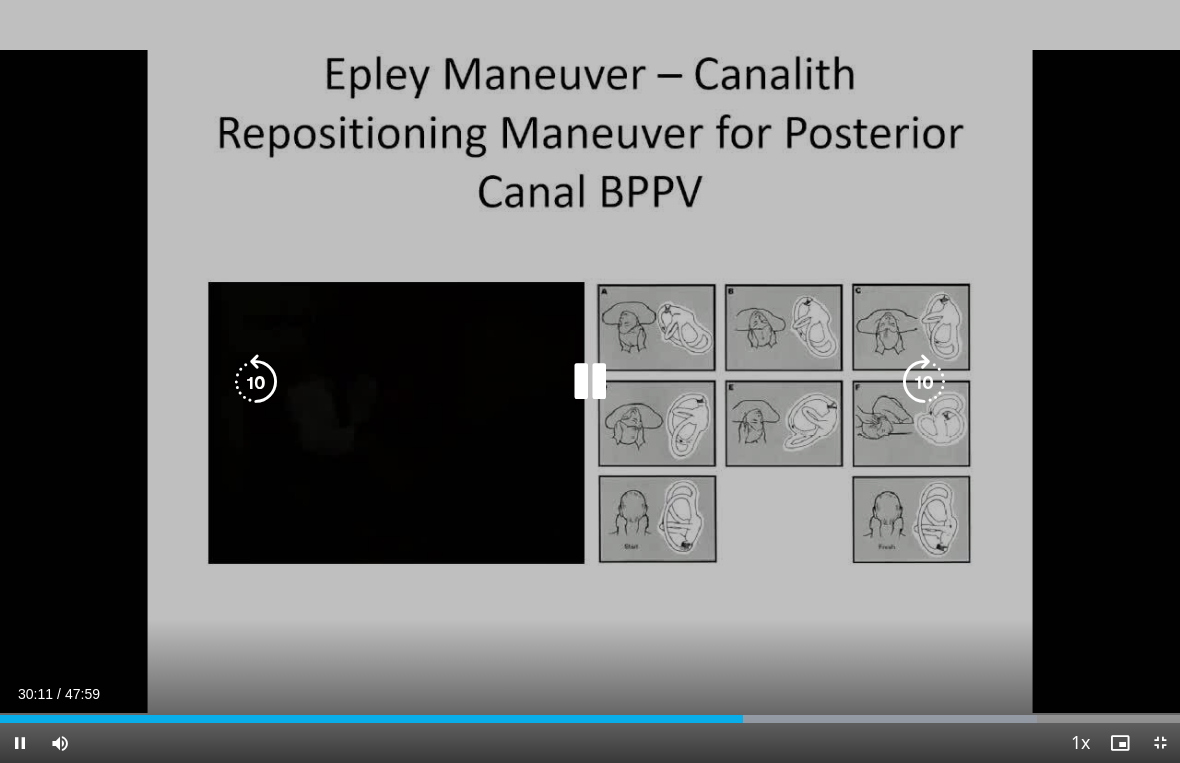 click at bounding box center (590, 382) 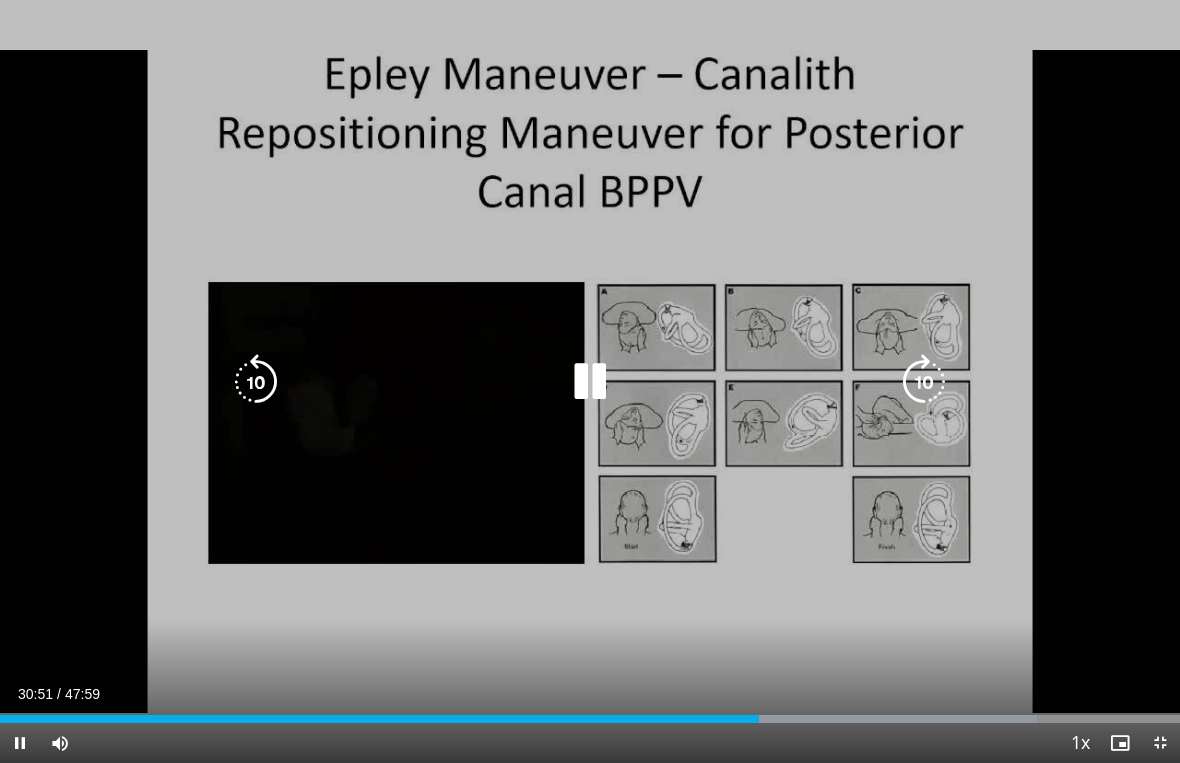 click at bounding box center (256, 382) 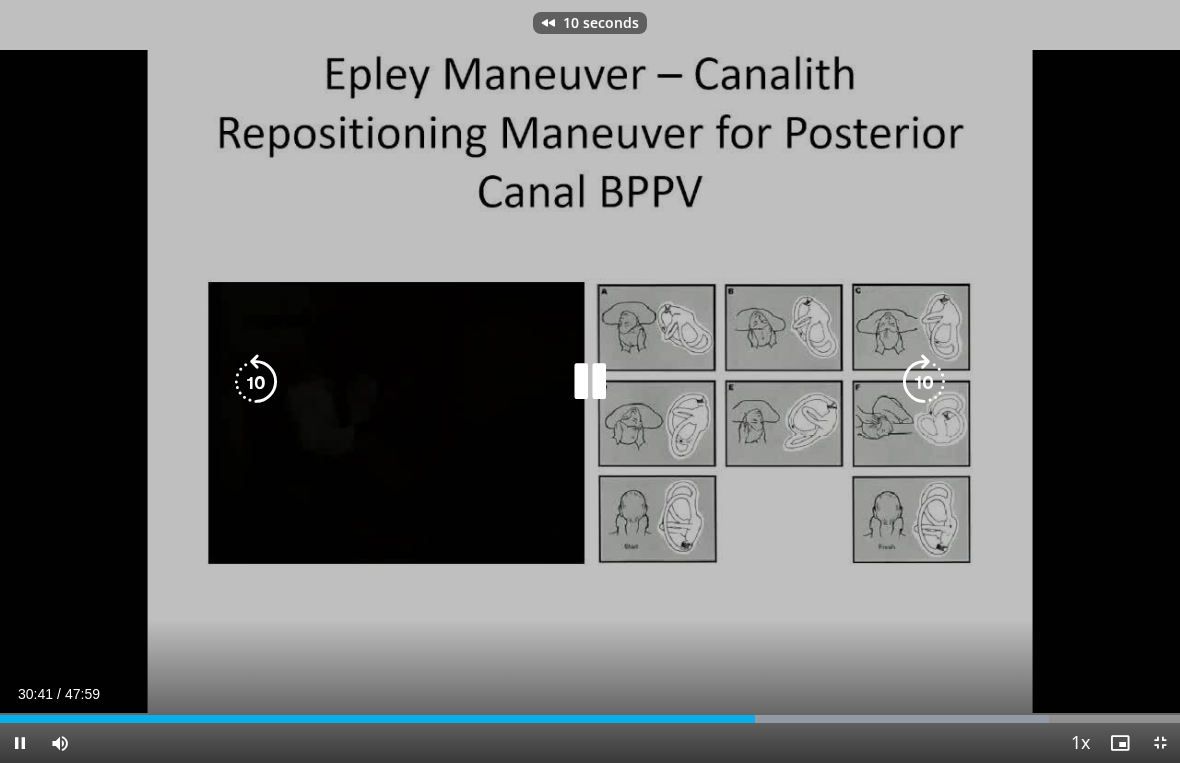 click at bounding box center (256, 382) 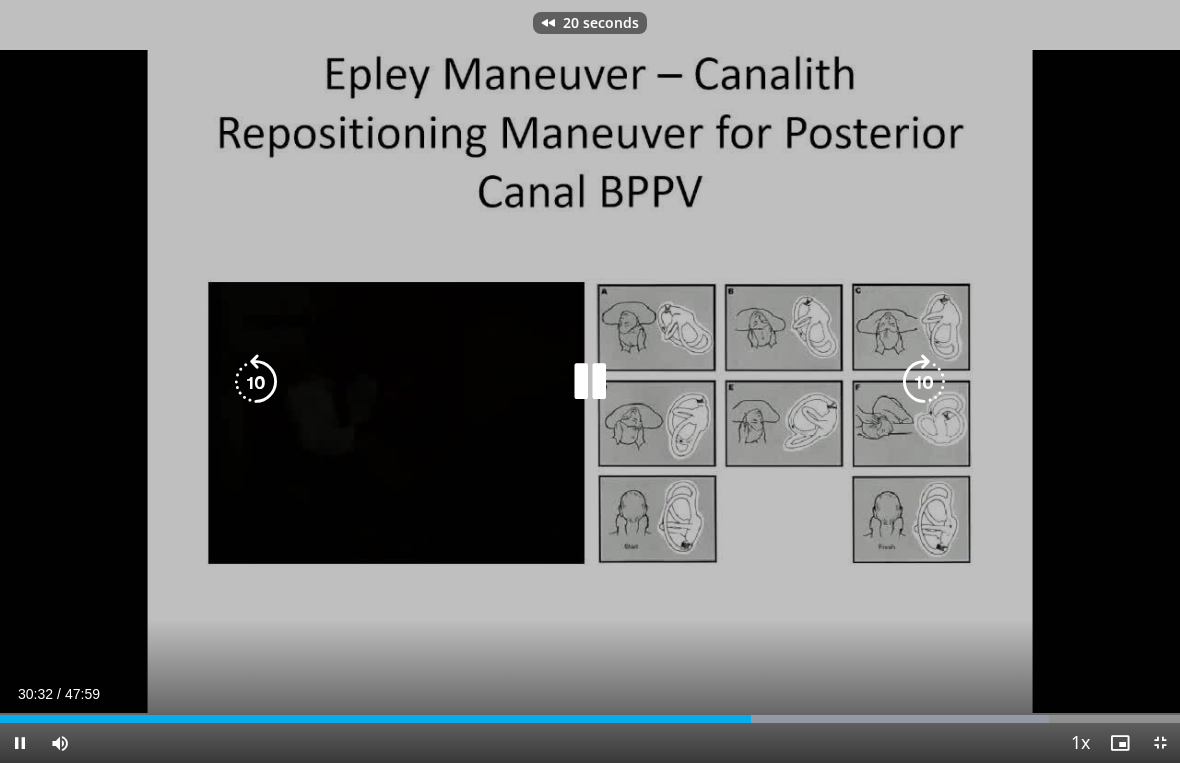 click at bounding box center (256, 382) 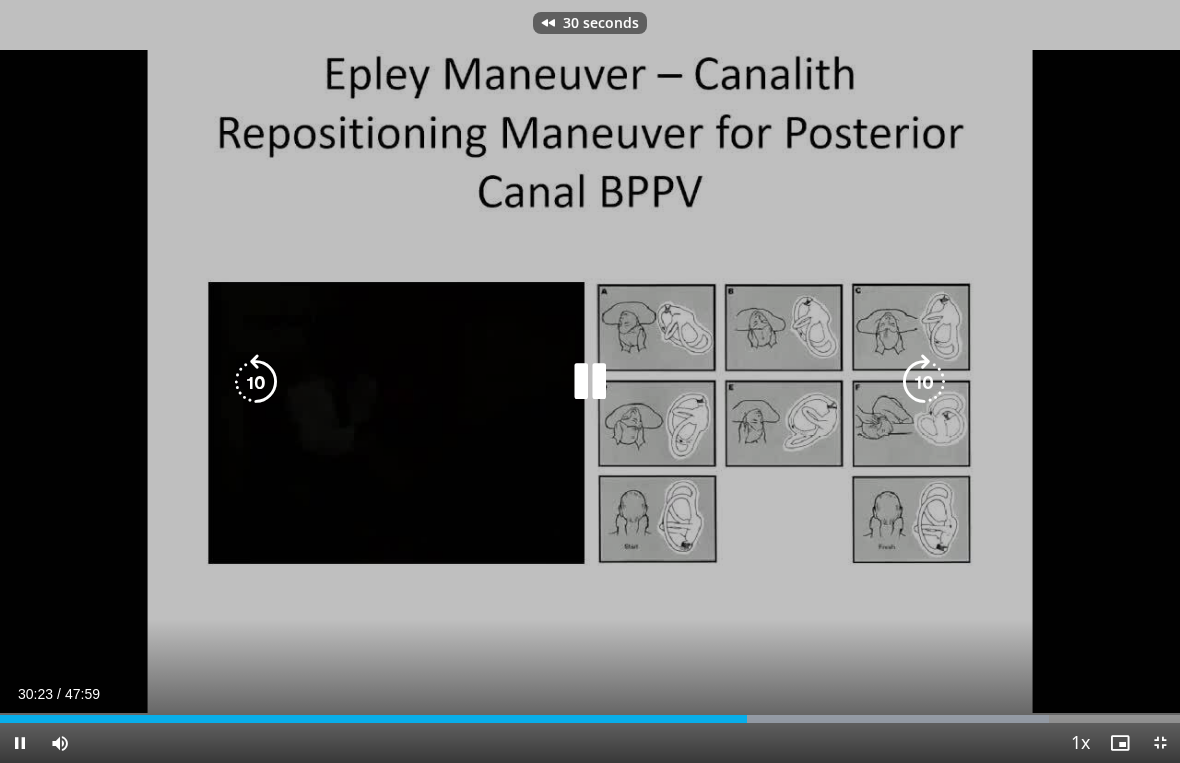 click at bounding box center (256, 382) 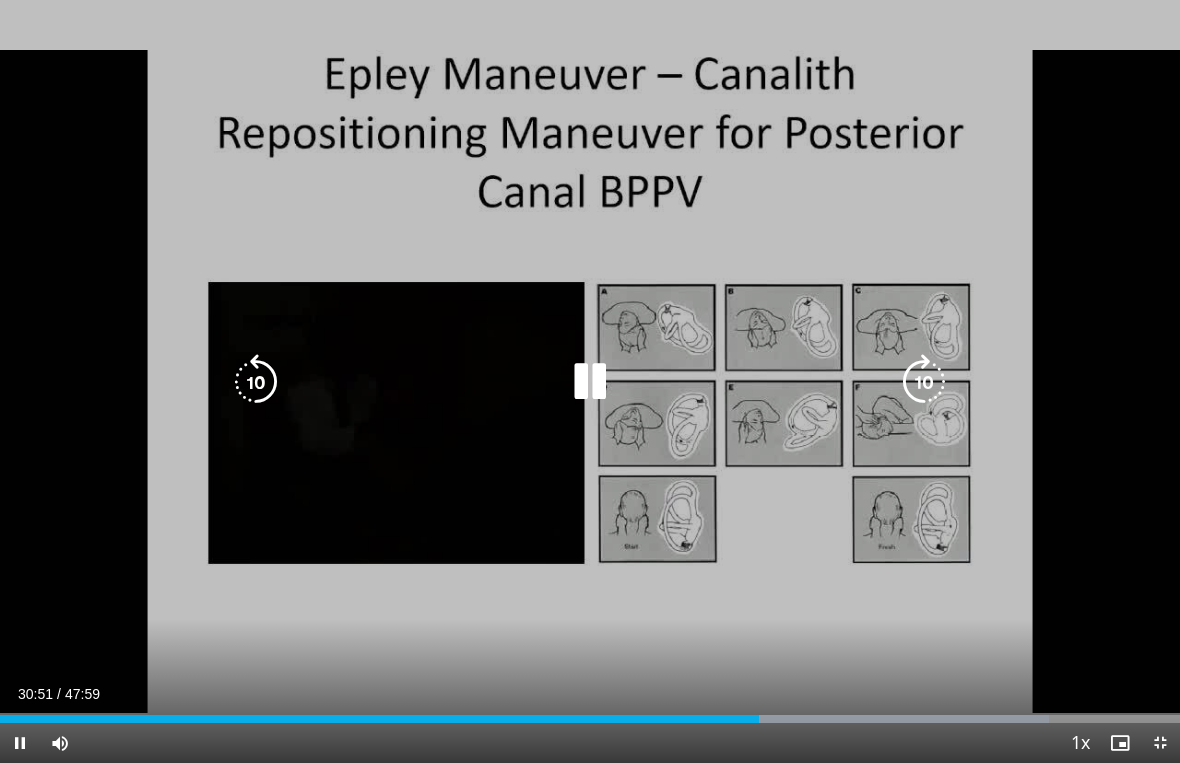 click at bounding box center [590, 382] 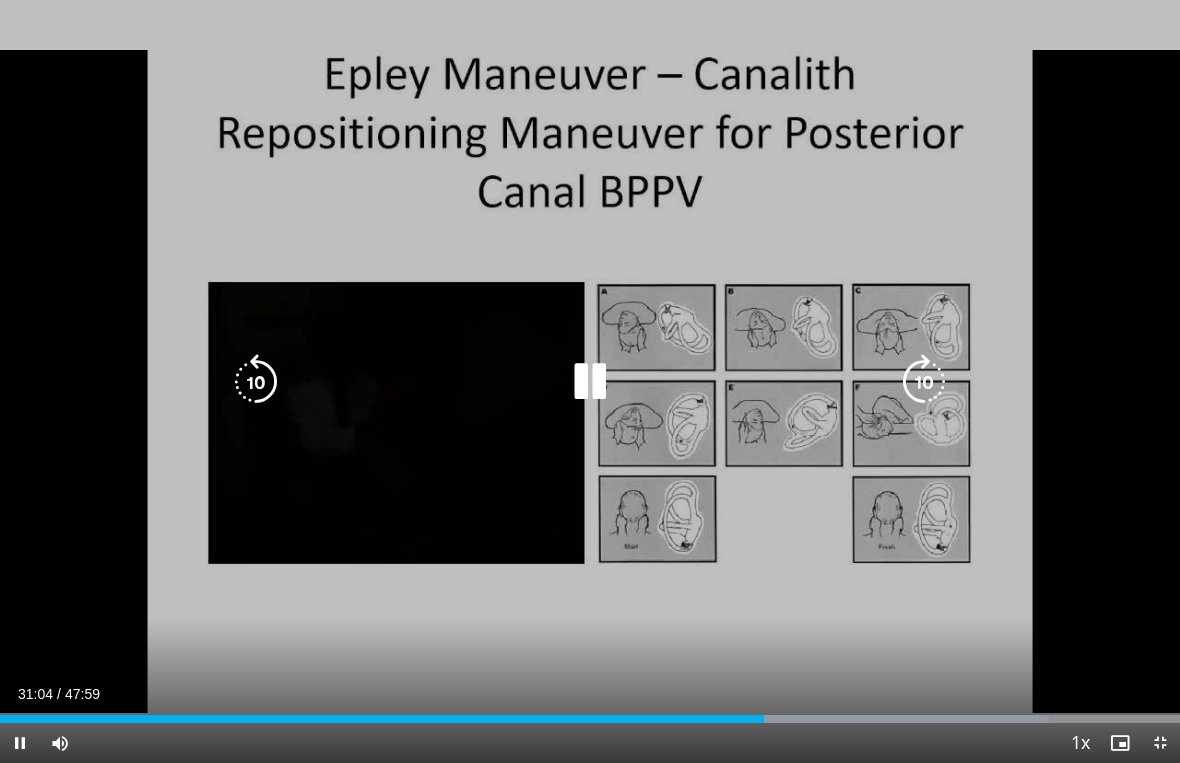 click at bounding box center [590, 382] 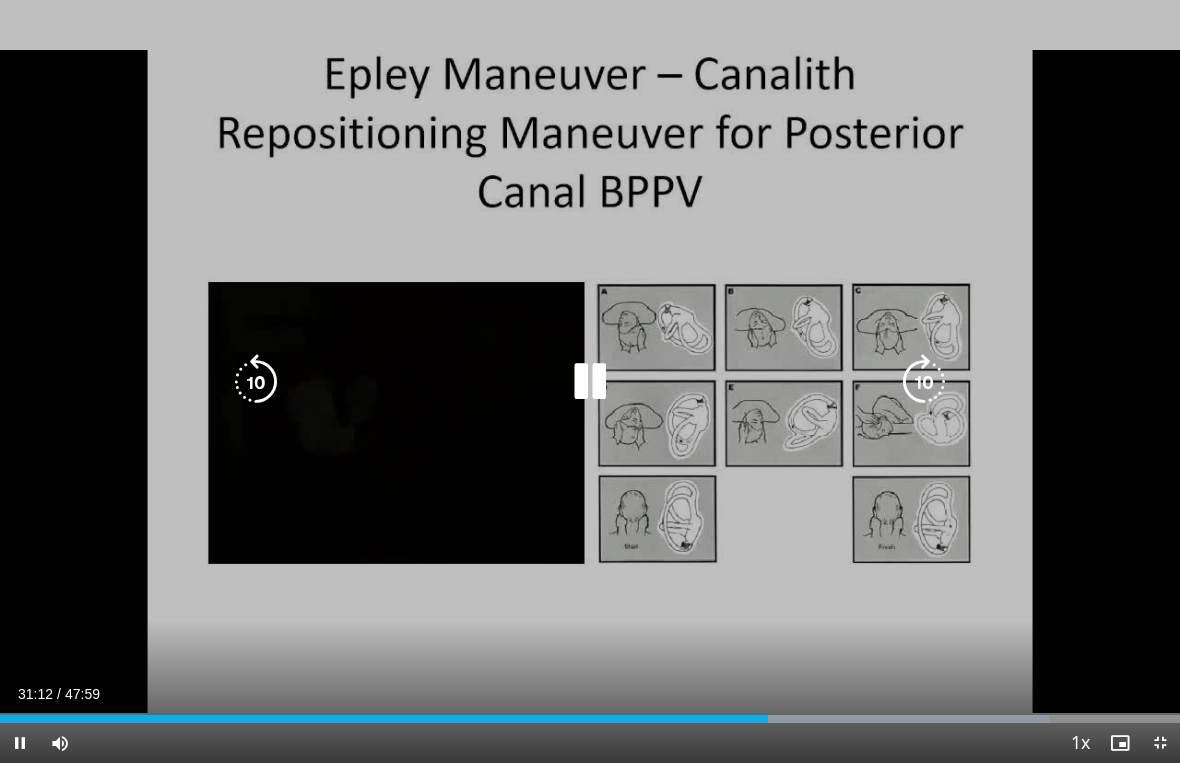 click at bounding box center (590, 382) 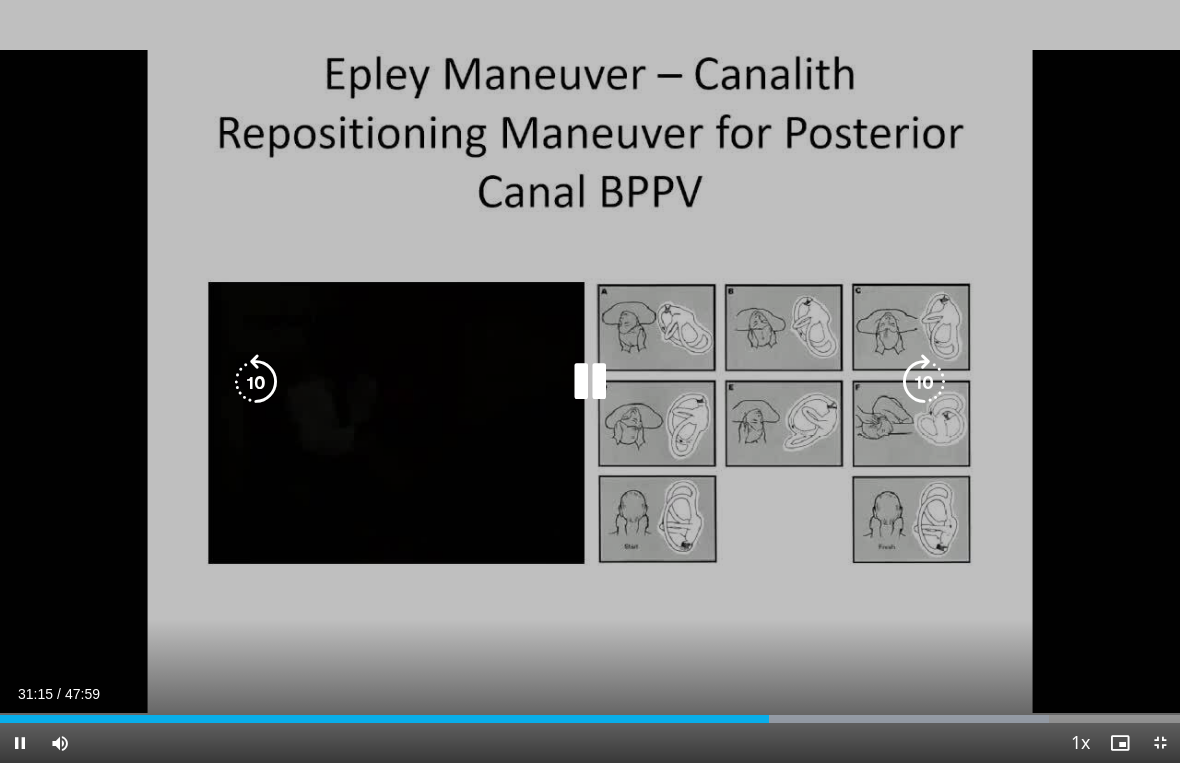 click at bounding box center (256, 382) 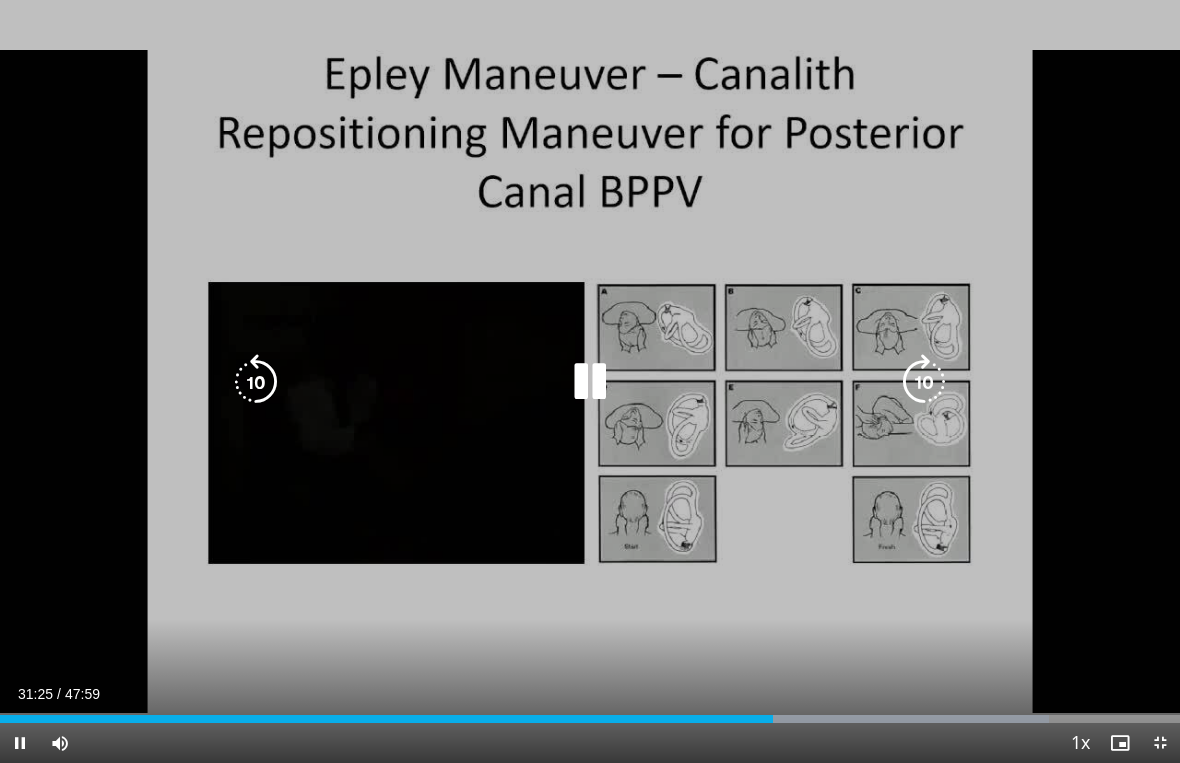click at bounding box center (590, 382) 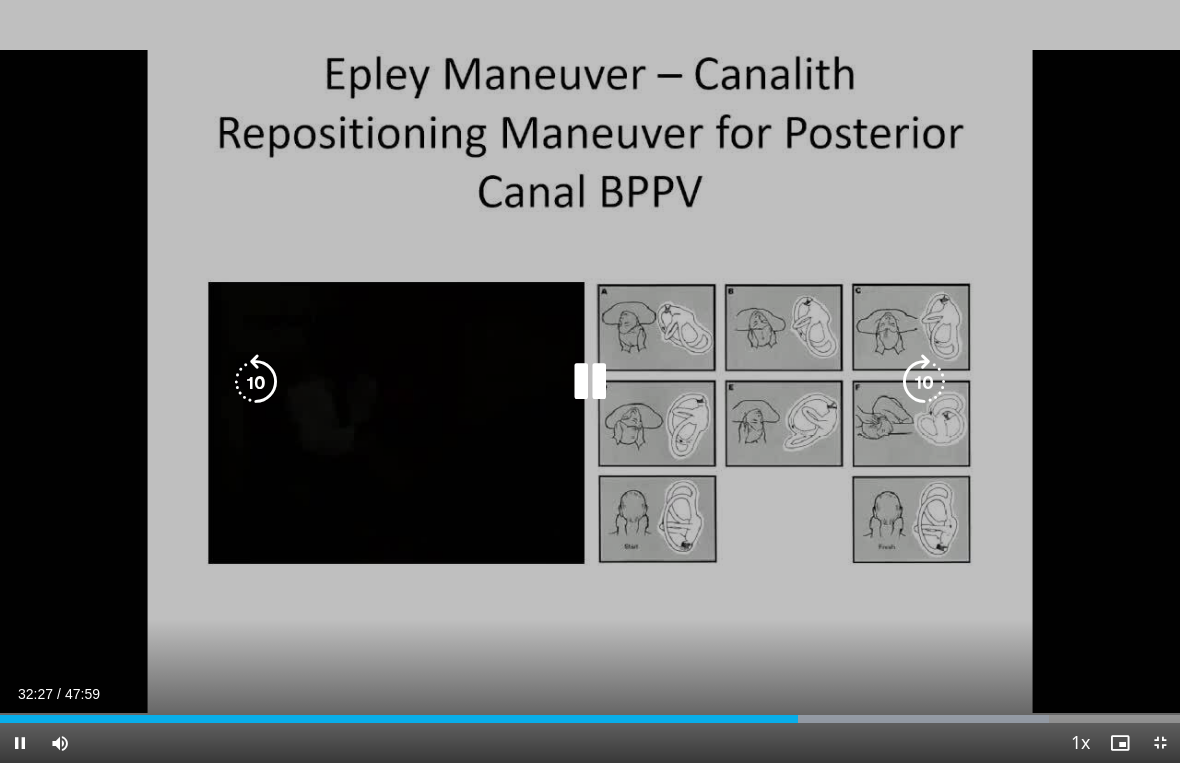 click at bounding box center (590, 382) 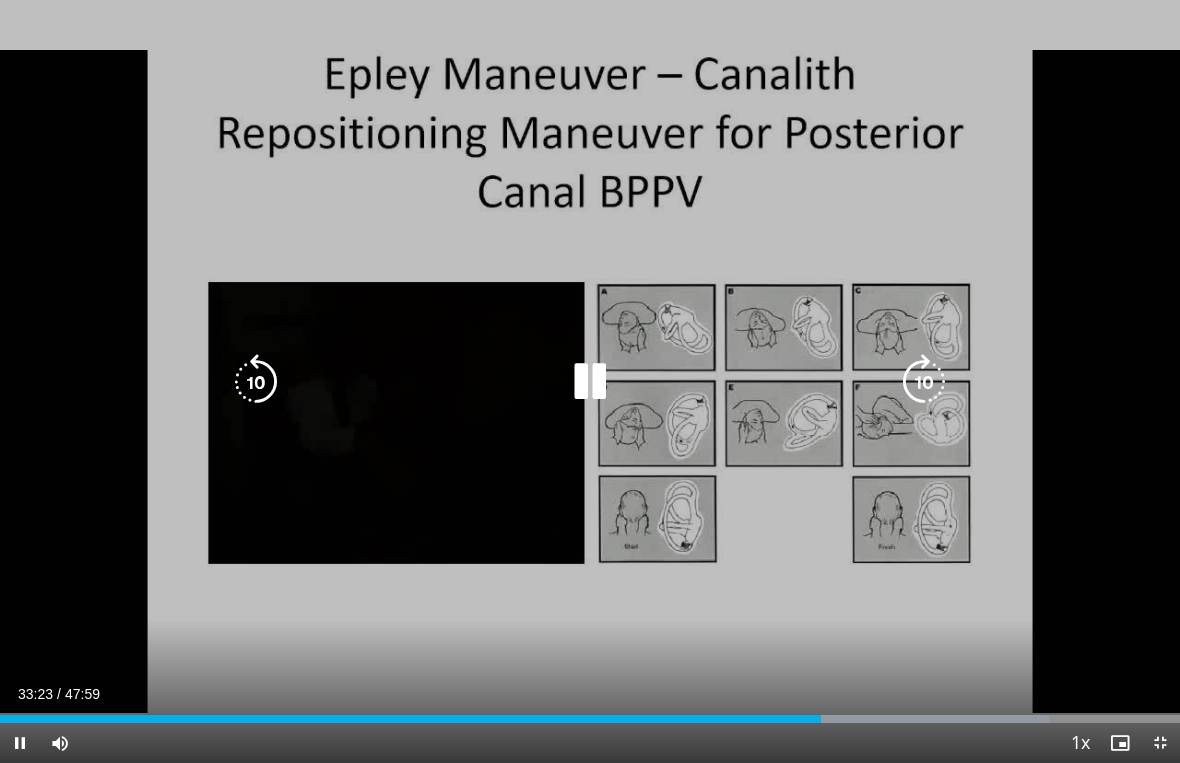 click at bounding box center (590, 382) 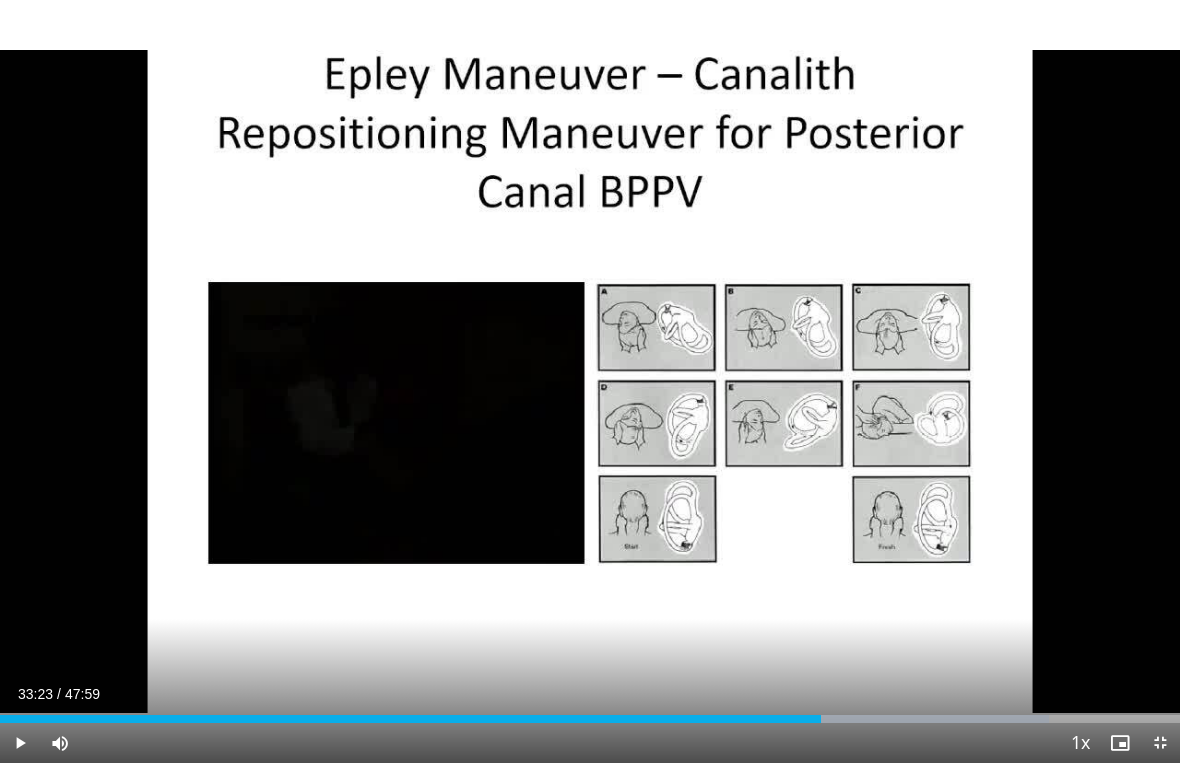 click on "10 seconds
Tap to unmute" at bounding box center [590, 381] 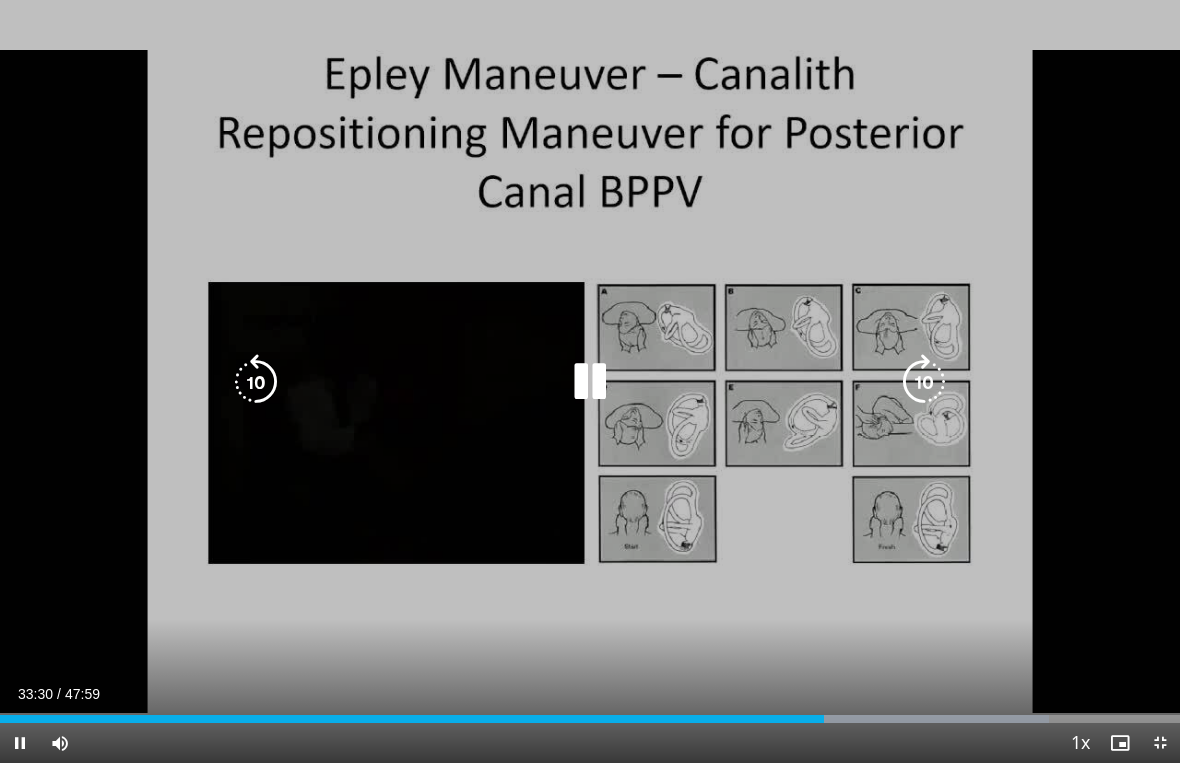 click at bounding box center (256, 382) 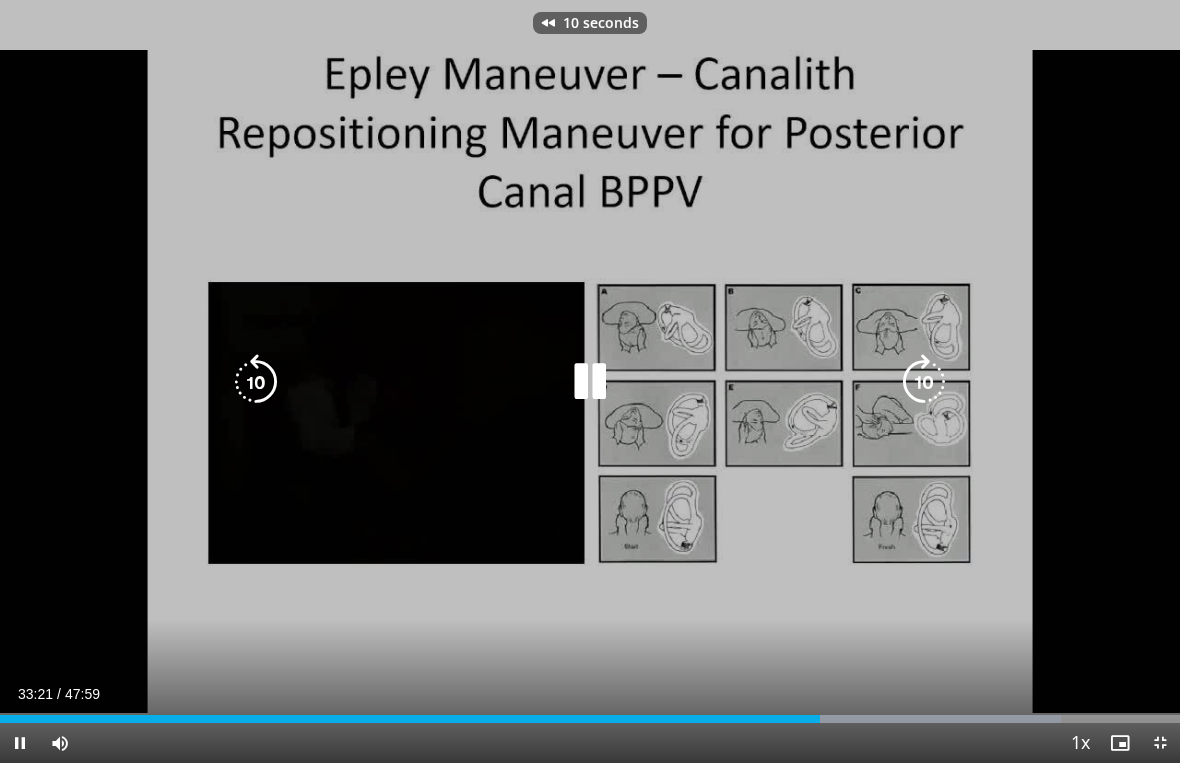 click at bounding box center [256, 382] 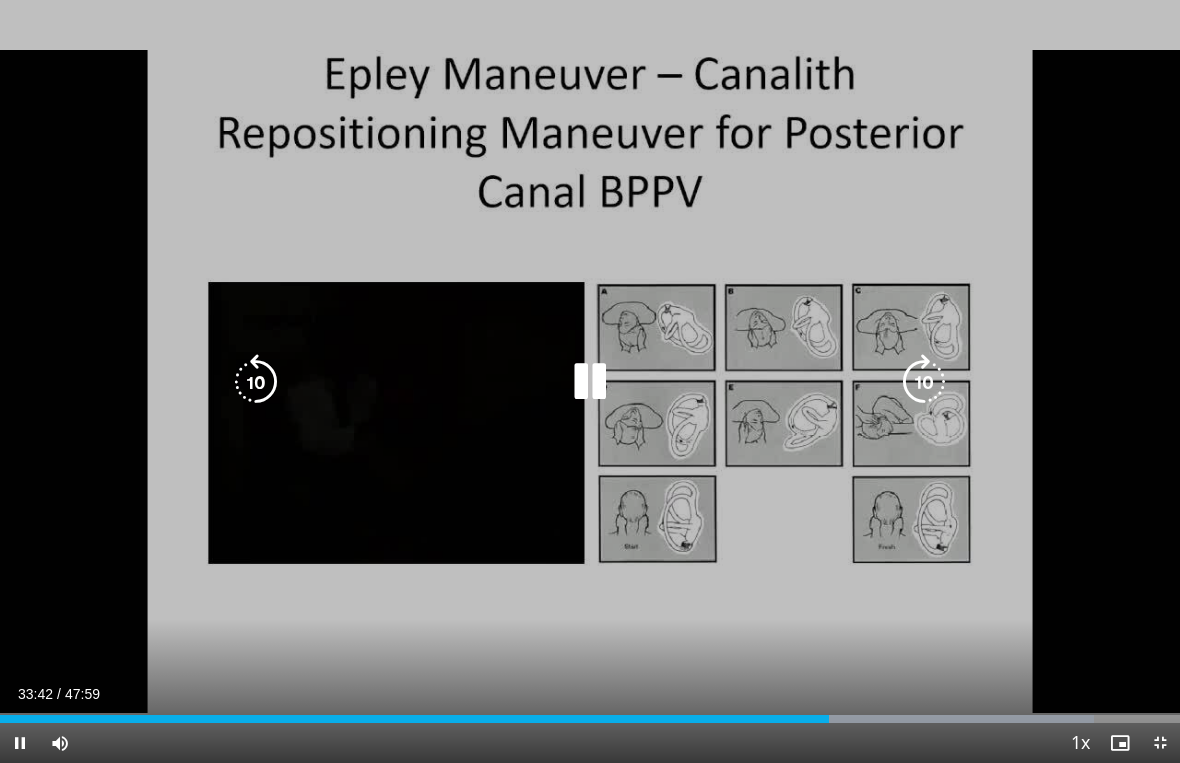 click at bounding box center [590, 382] 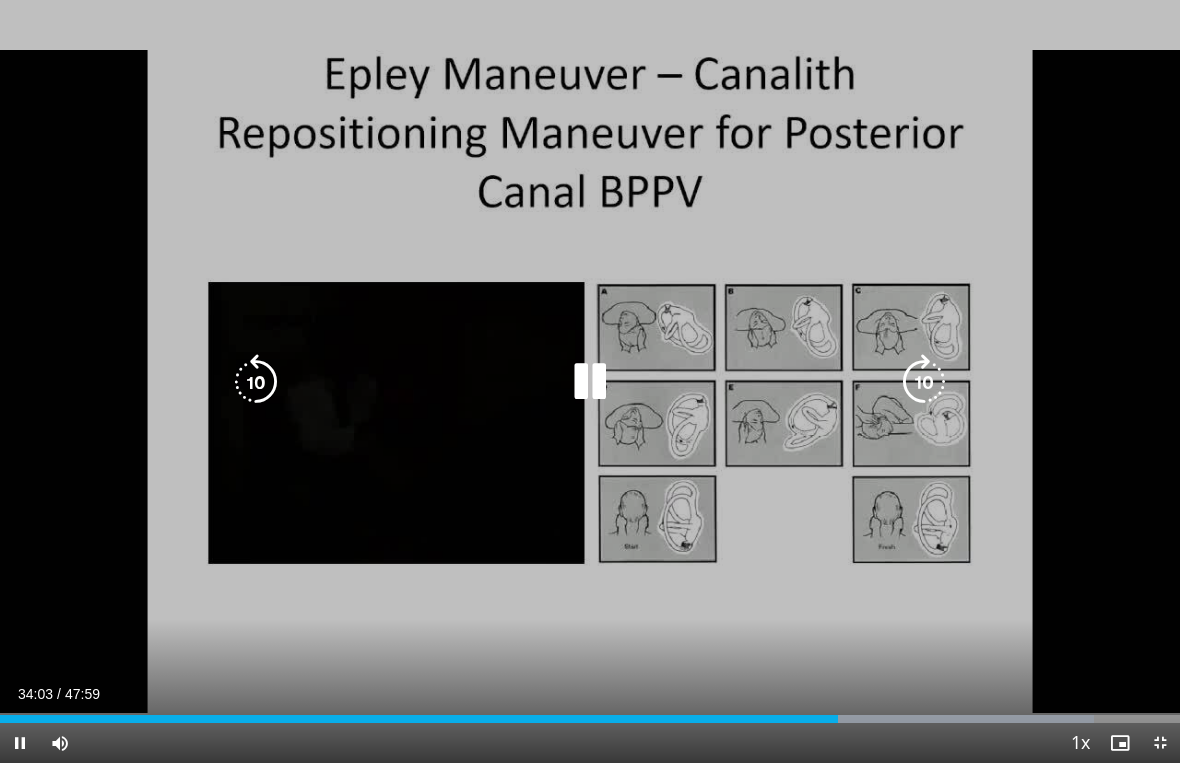 click at bounding box center (590, 382) 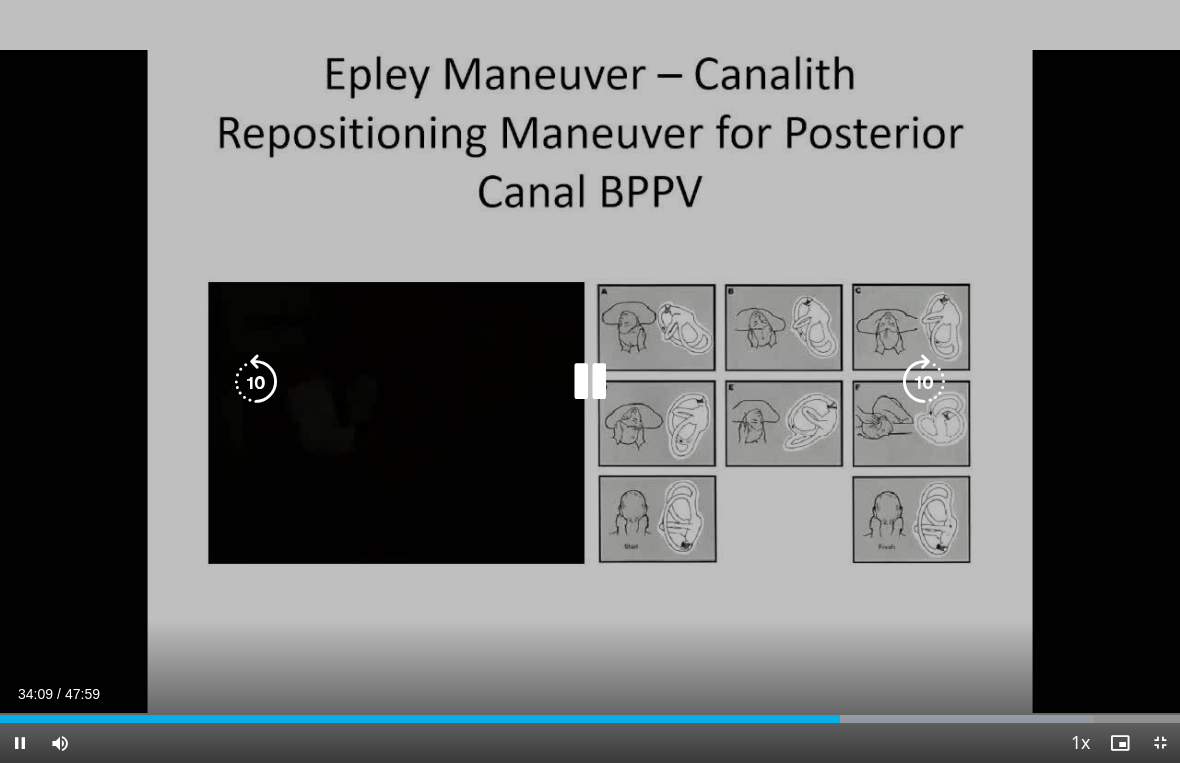 click at bounding box center (590, 382) 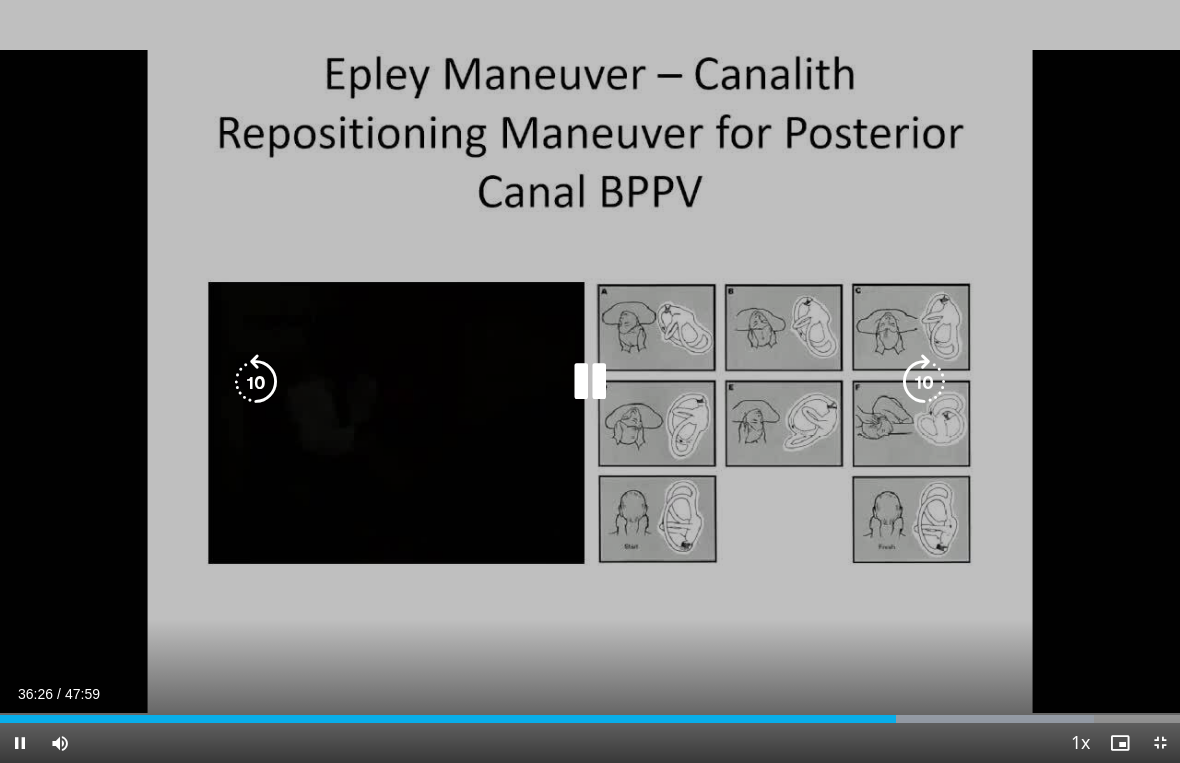 click at bounding box center (590, 382) 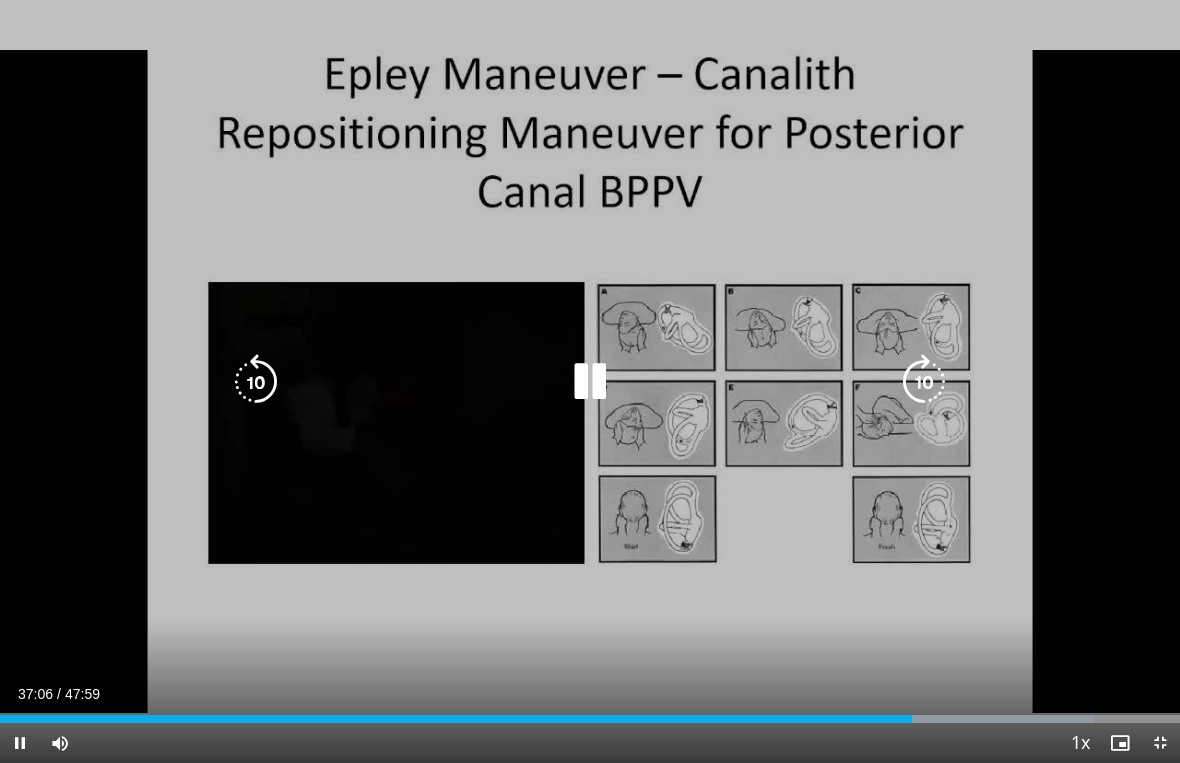 click at bounding box center [590, 382] 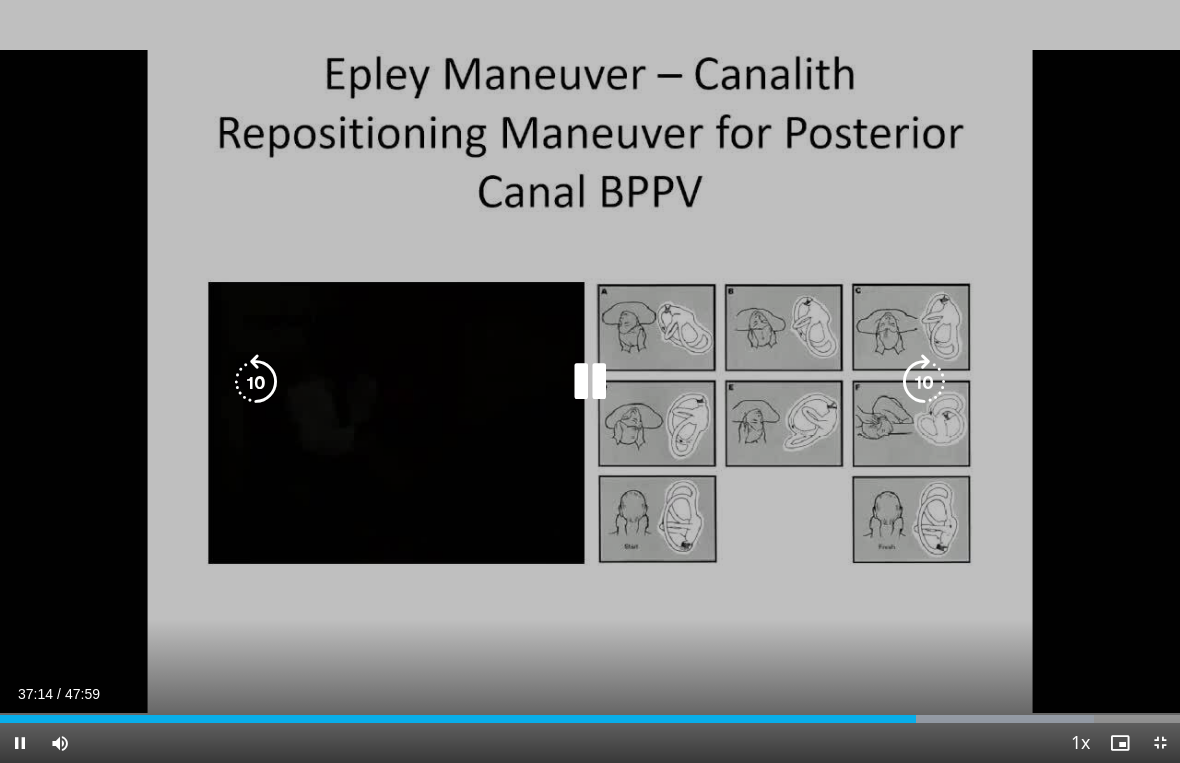 click at bounding box center (590, 382) 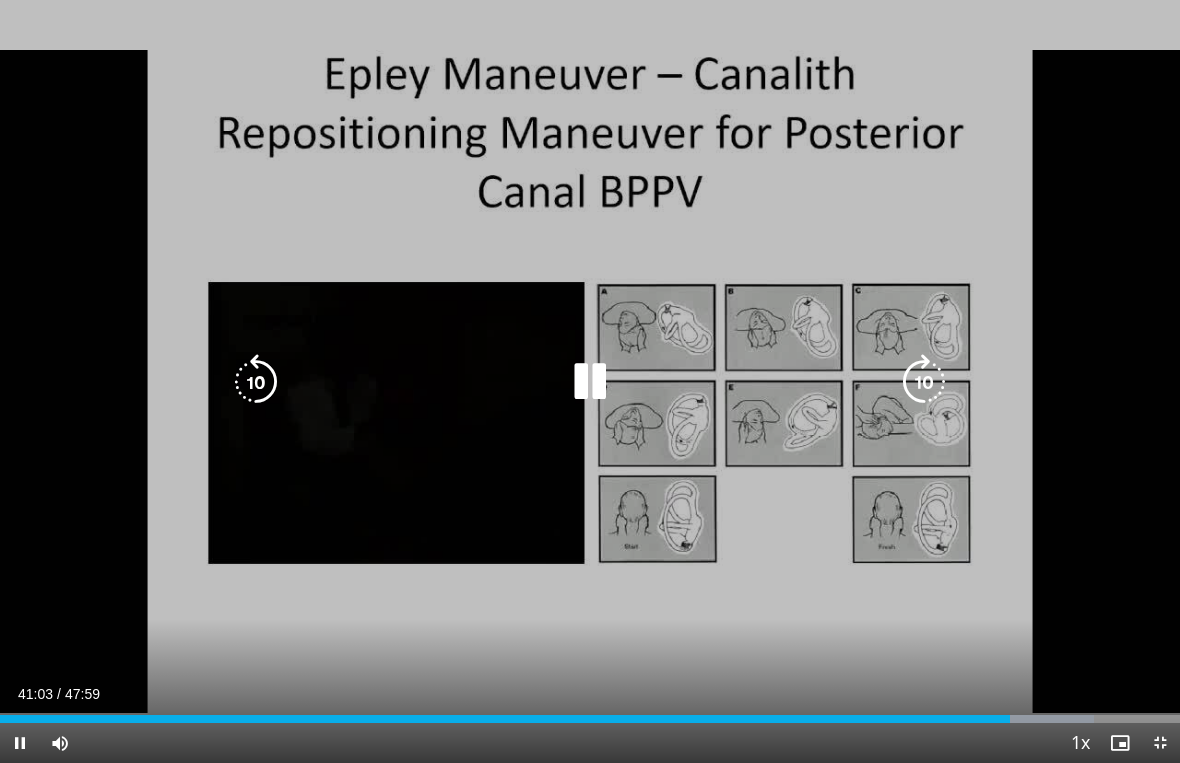 click at bounding box center (256, 382) 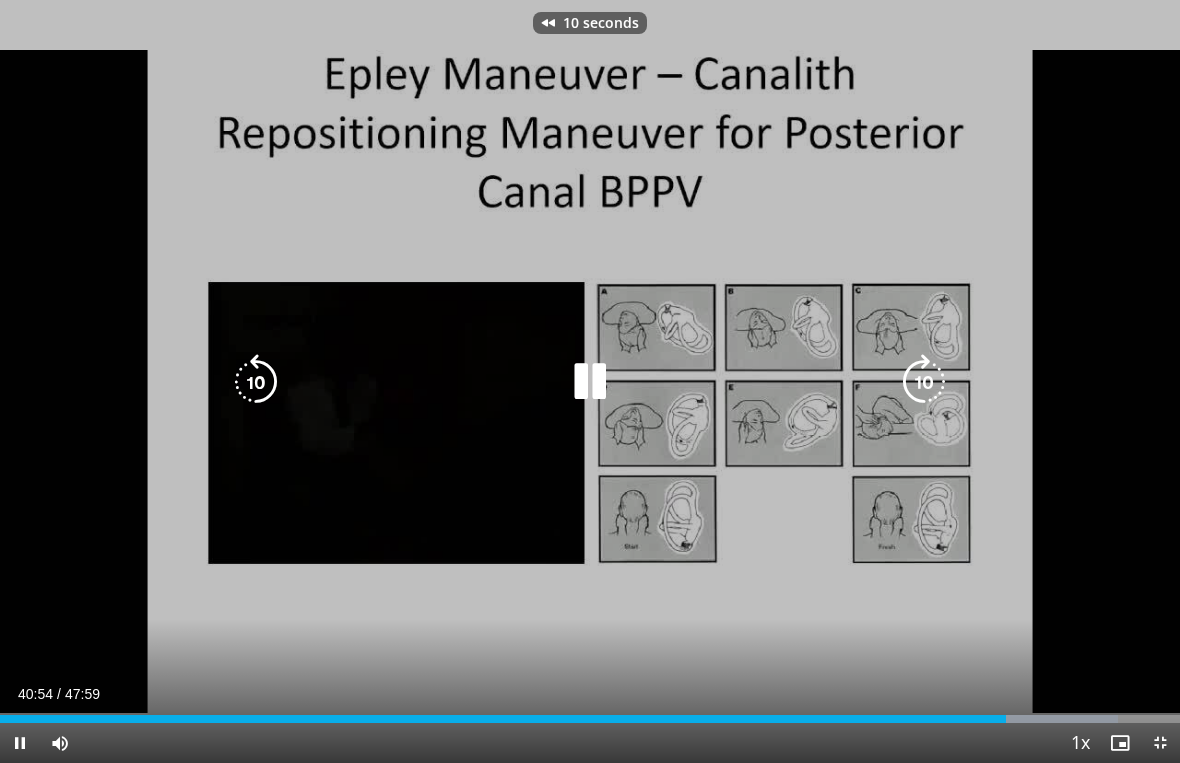 click at bounding box center (256, 382) 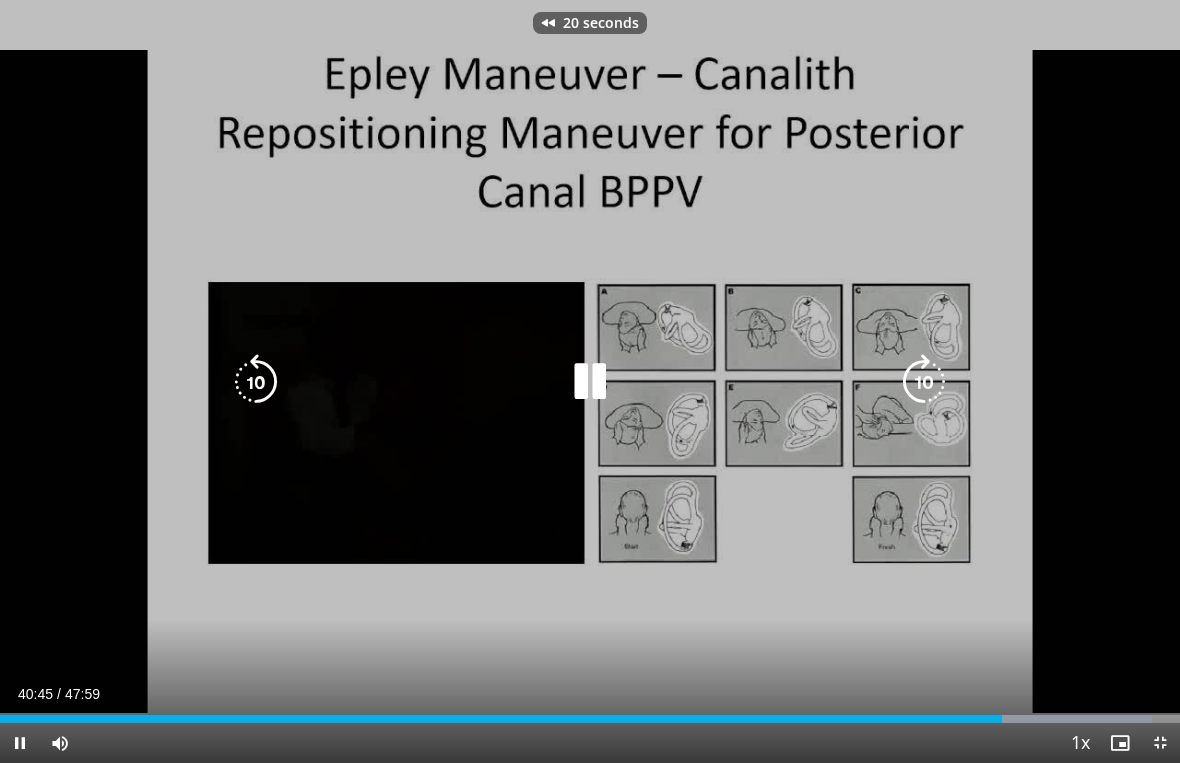 click at bounding box center [256, 382] 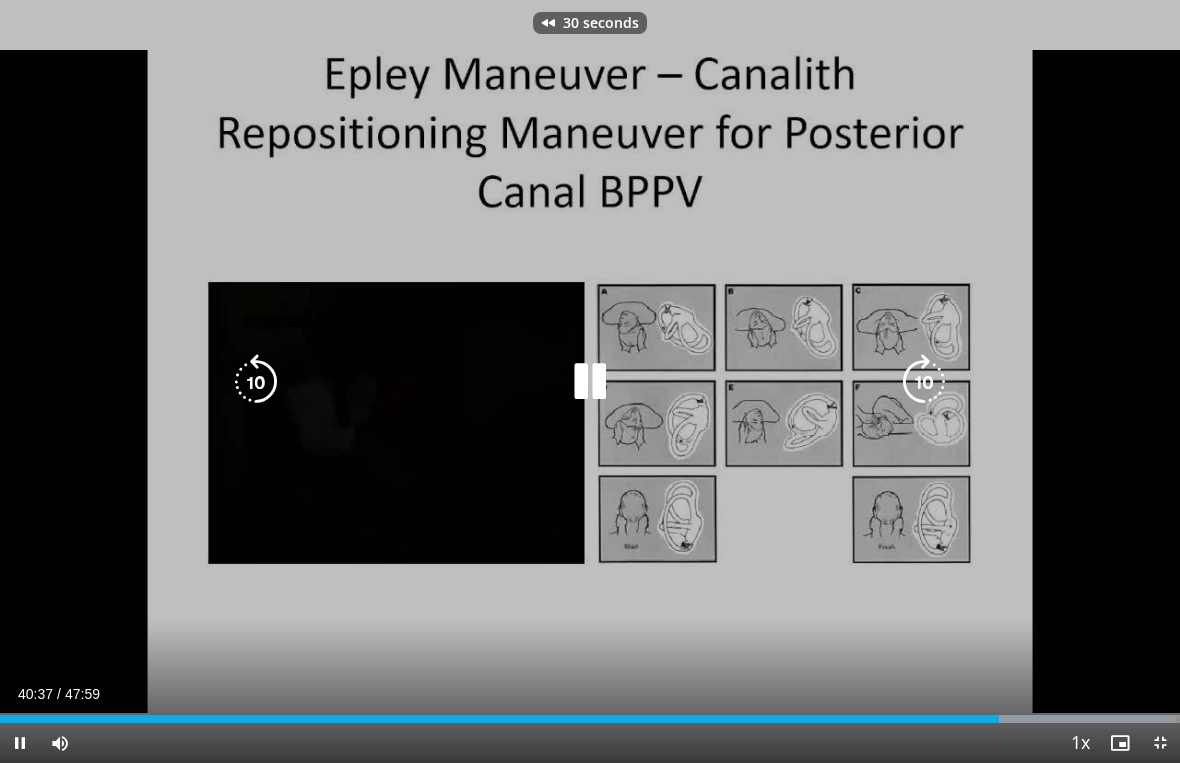 click at bounding box center [256, 382] 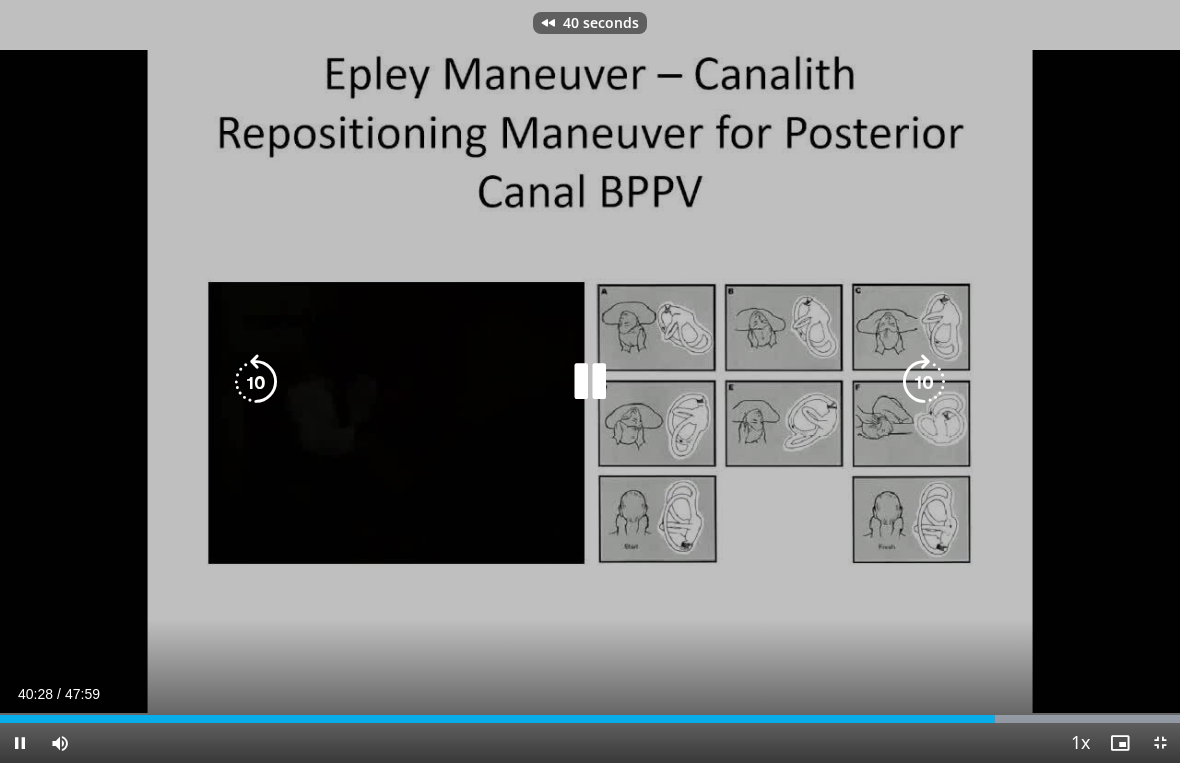 click at bounding box center (256, 382) 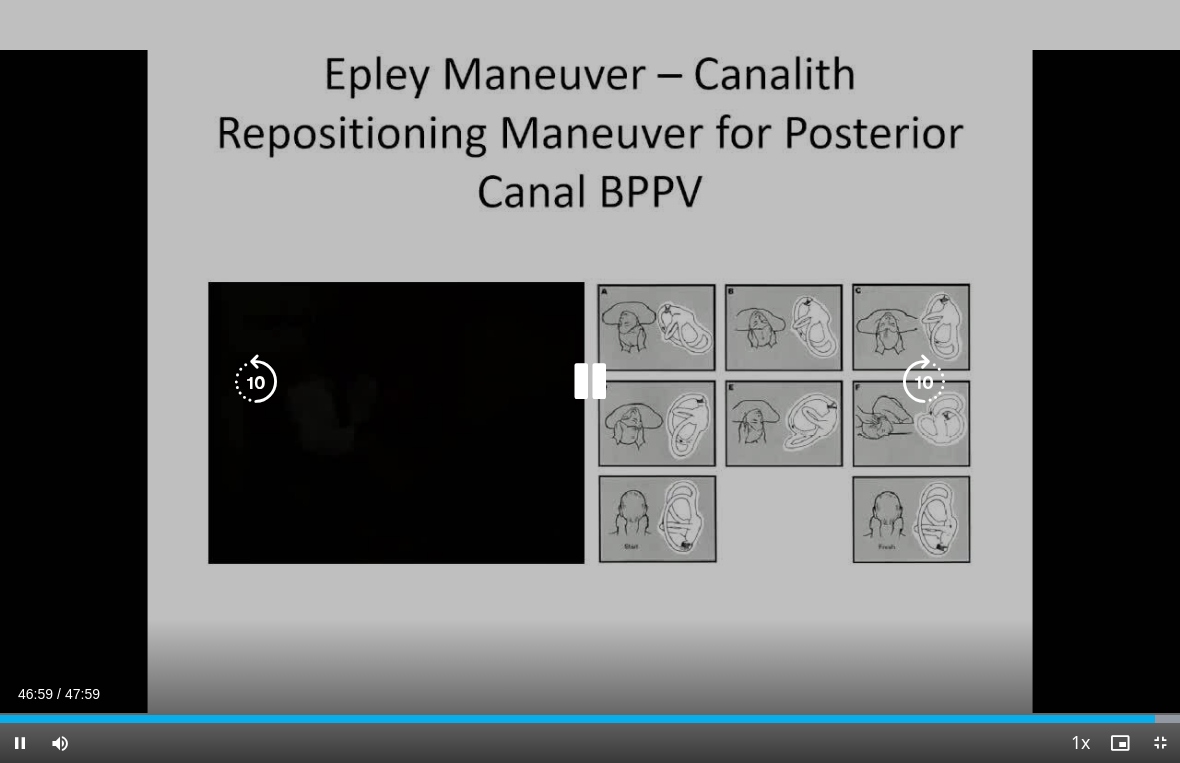 click at bounding box center [590, 382] 